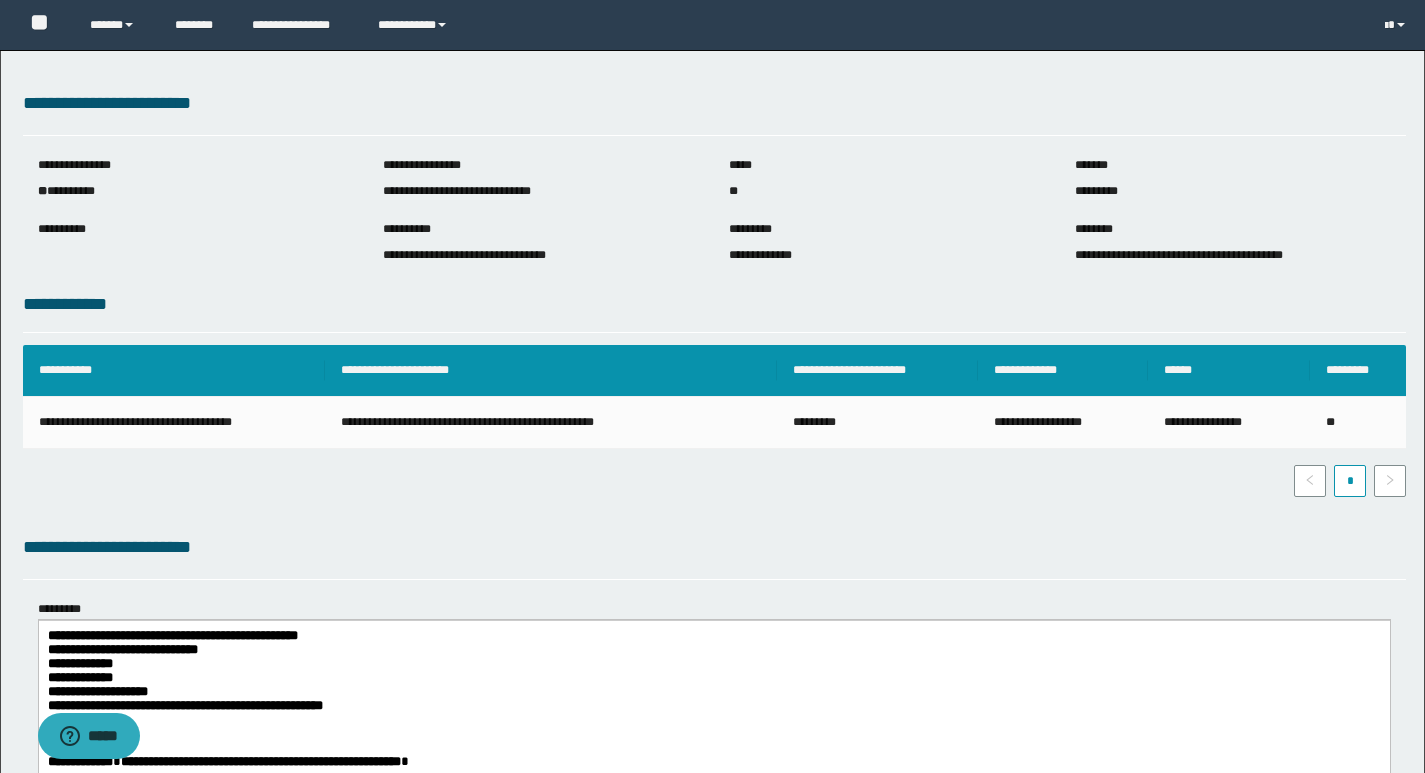 scroll, scrollTop: 0, scrollLeft: 0, axis: both 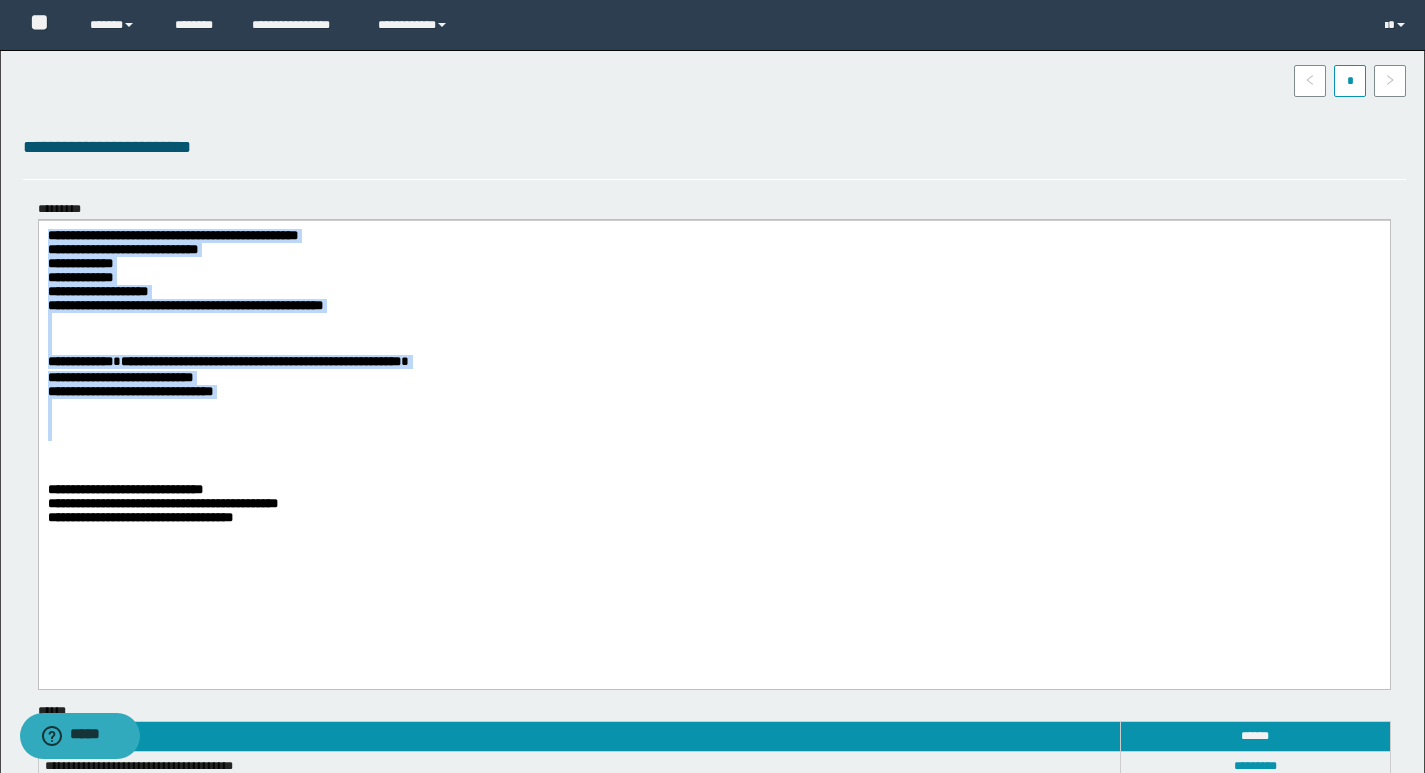 drag, startPoint x: 47, startPoint y: 240, endPoint x: 283, endPoint y: 457, distance: 320.601 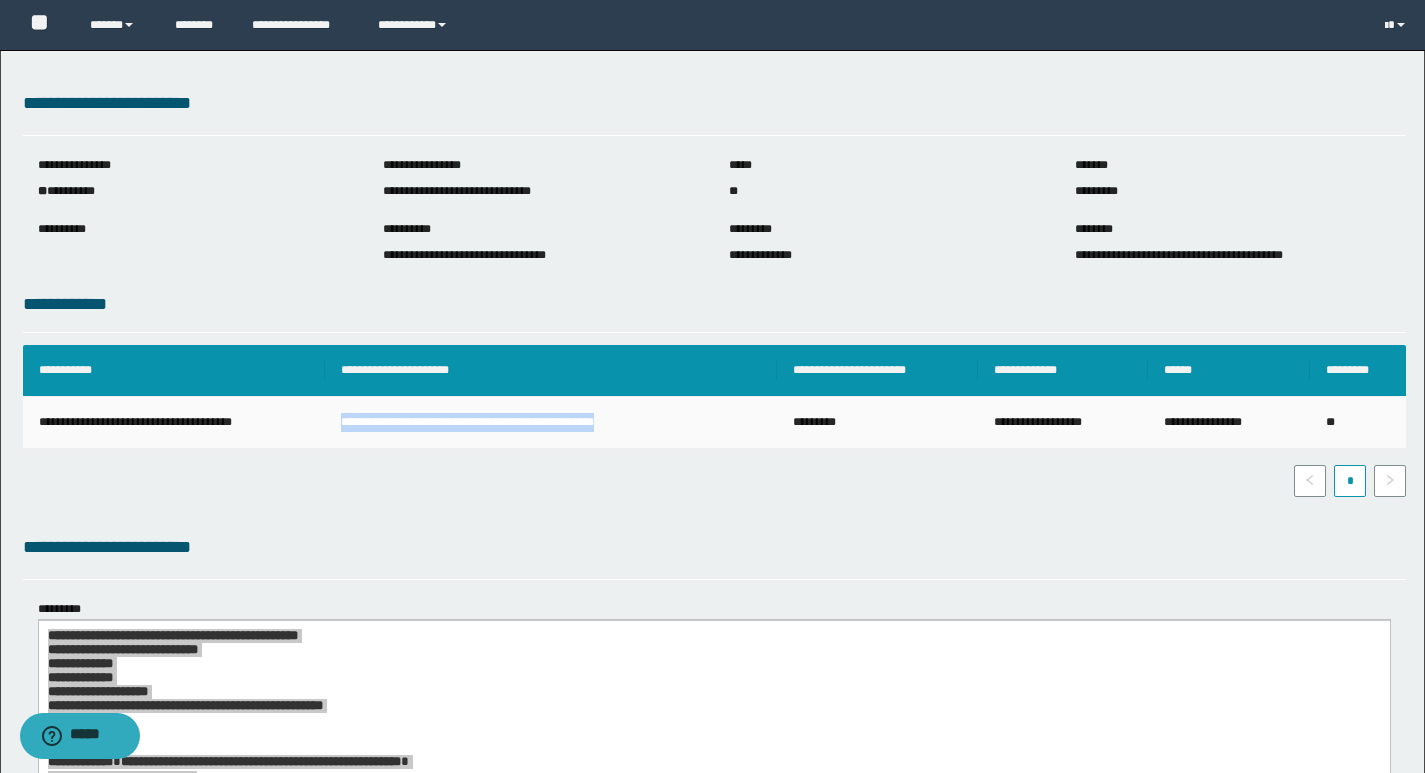 drag, startPoint x: 340, startPoint y: 421, endPoint x: 688, endPoint y: 421, distance: 348 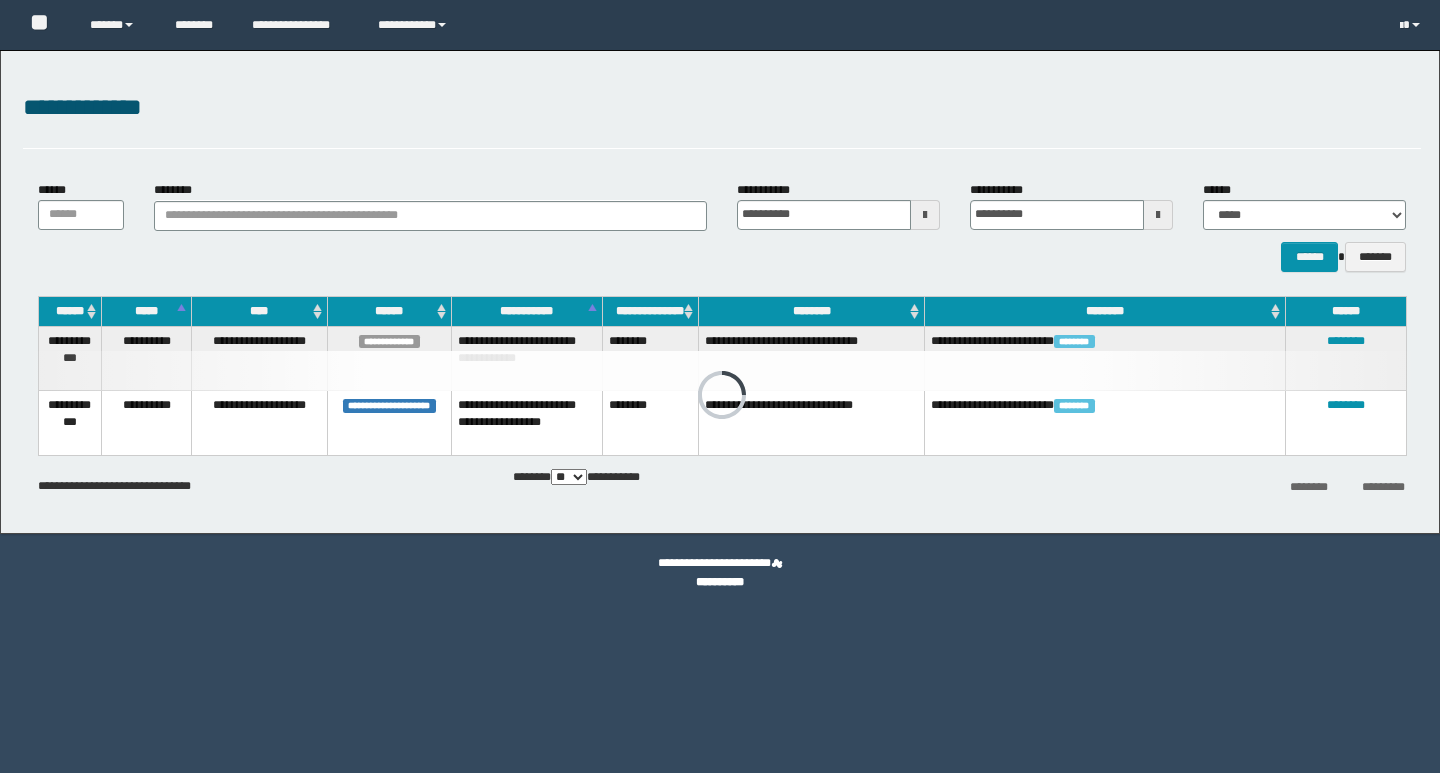 scroll, scrollTop: 0, scrollLeft: 0, axis: both 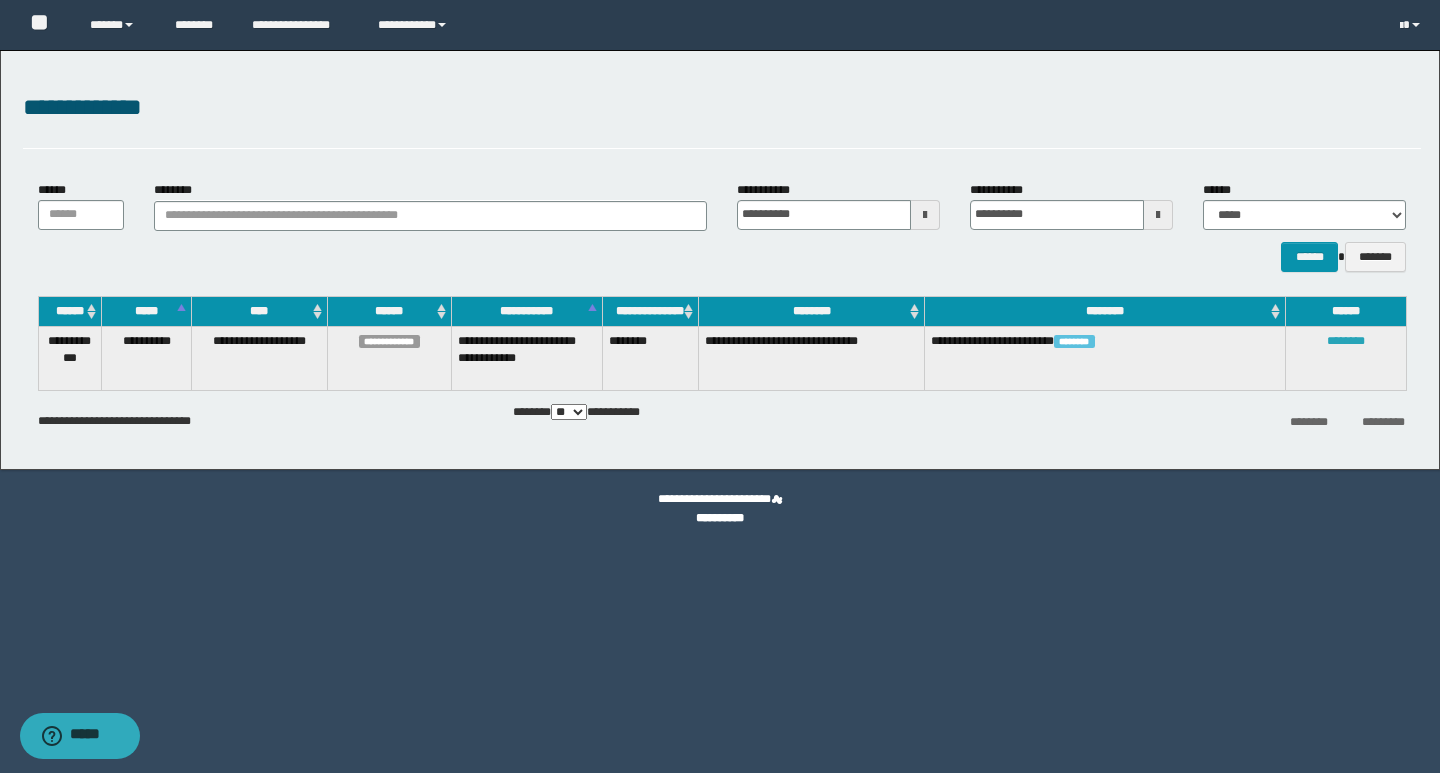 click on "********" at bounding box center (1346, 341) 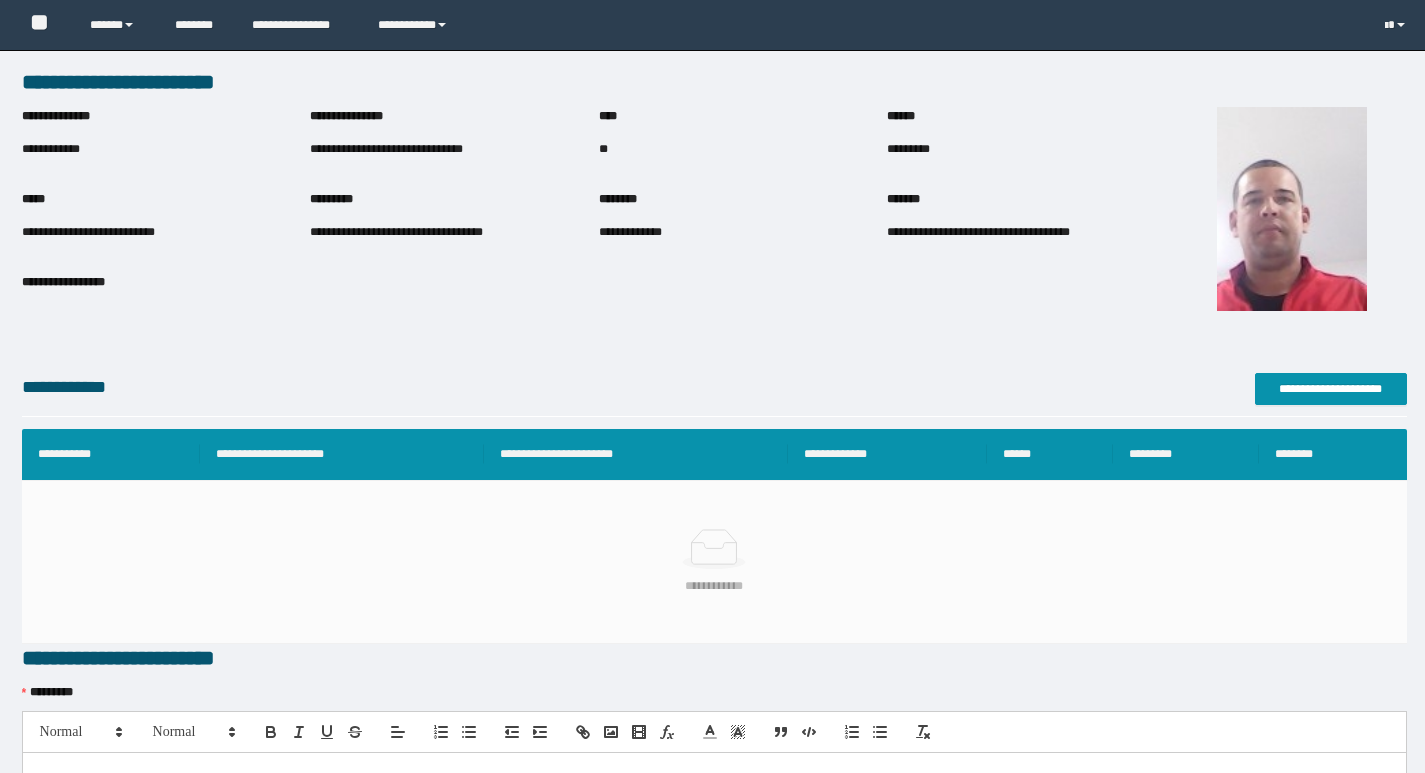 scroll, scrollTop: 400, scrollLeft: 0, axis: vertical 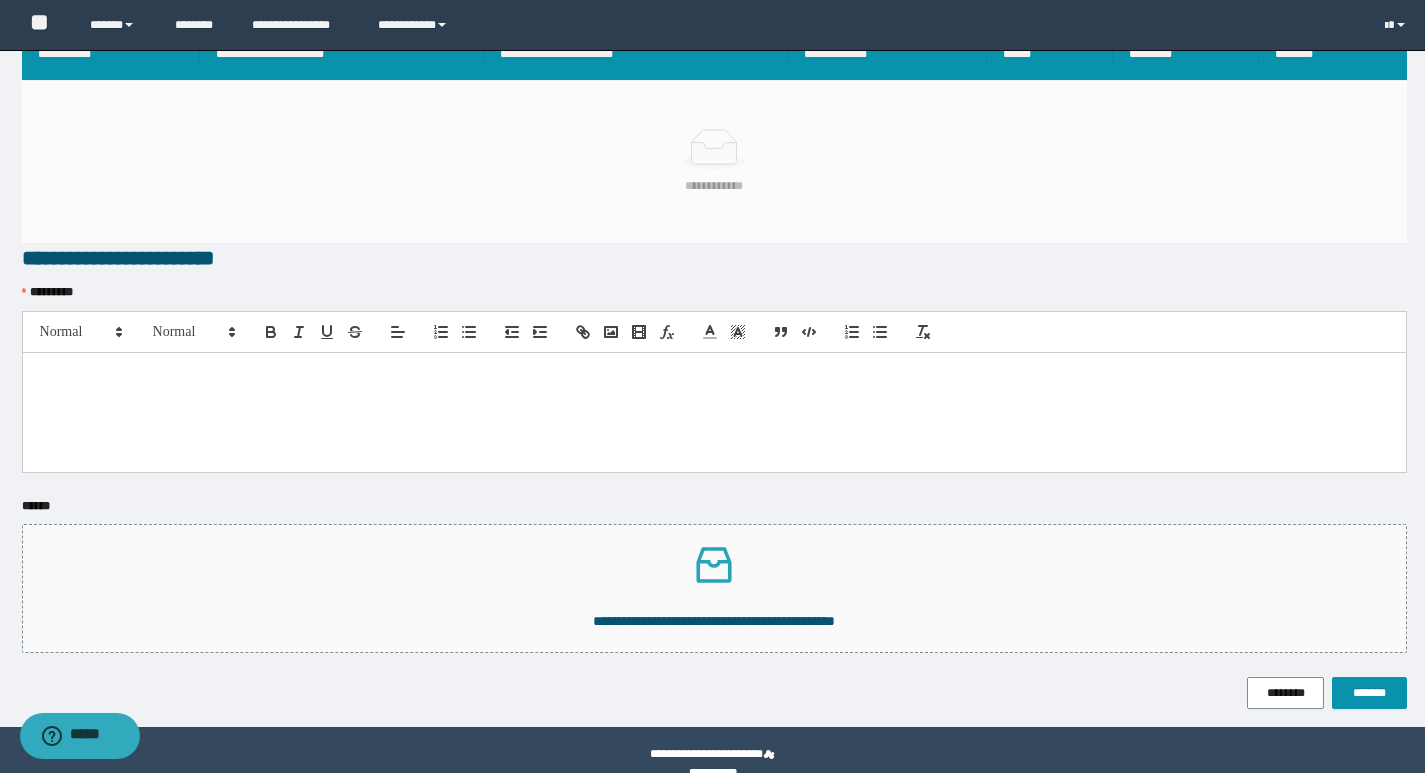 click at bounding box center [714, 374] 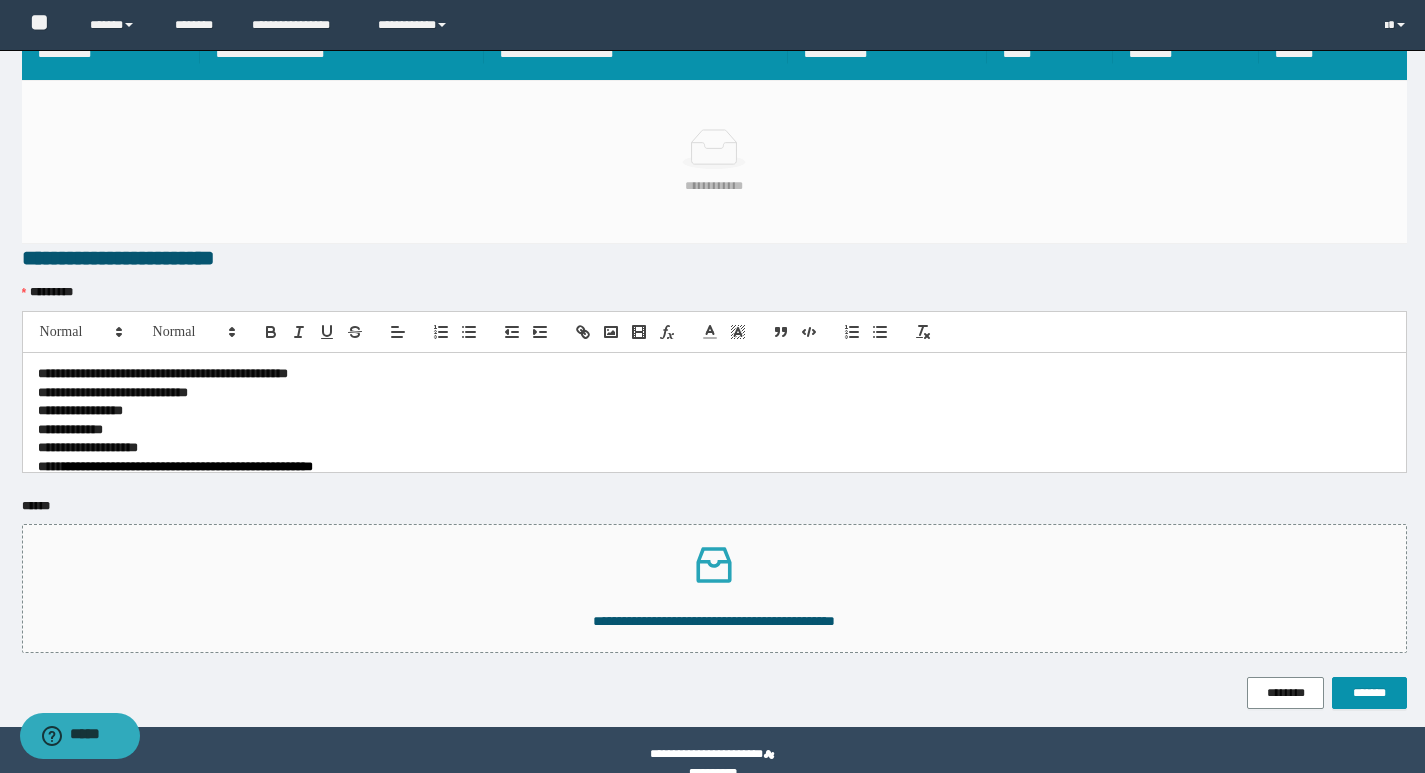 scroll, scrollTop: 0, scrollLeft: 0, axis: both 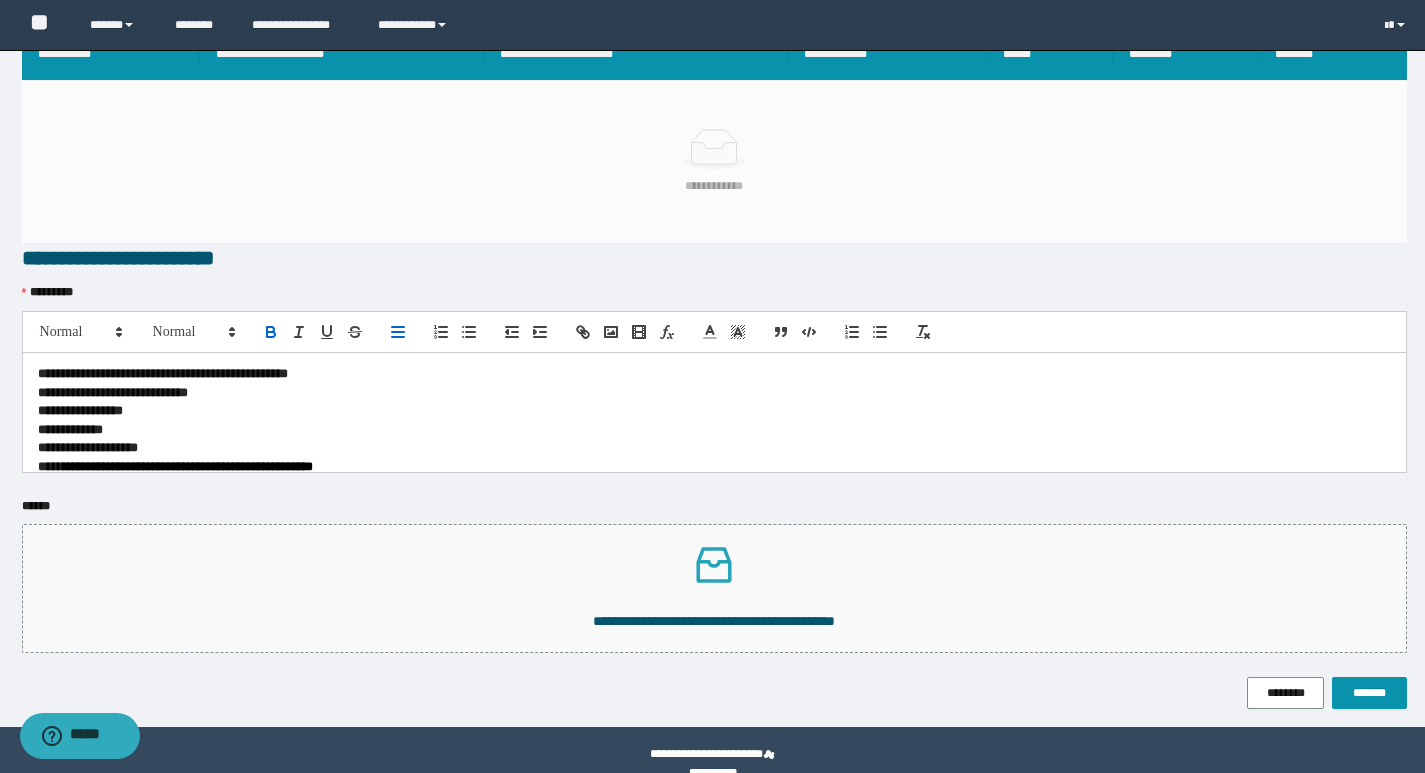 click on "**********" at bounding box center [163, 373] 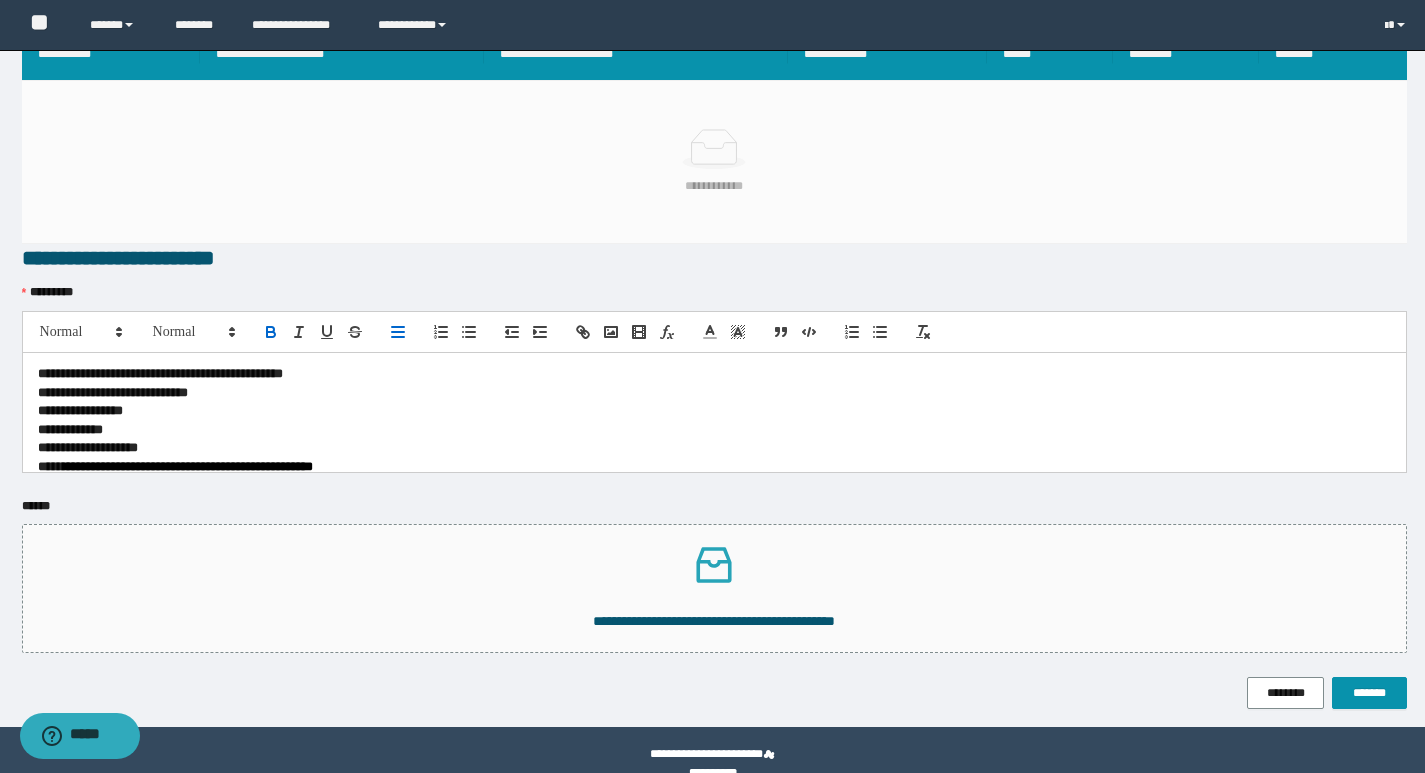type 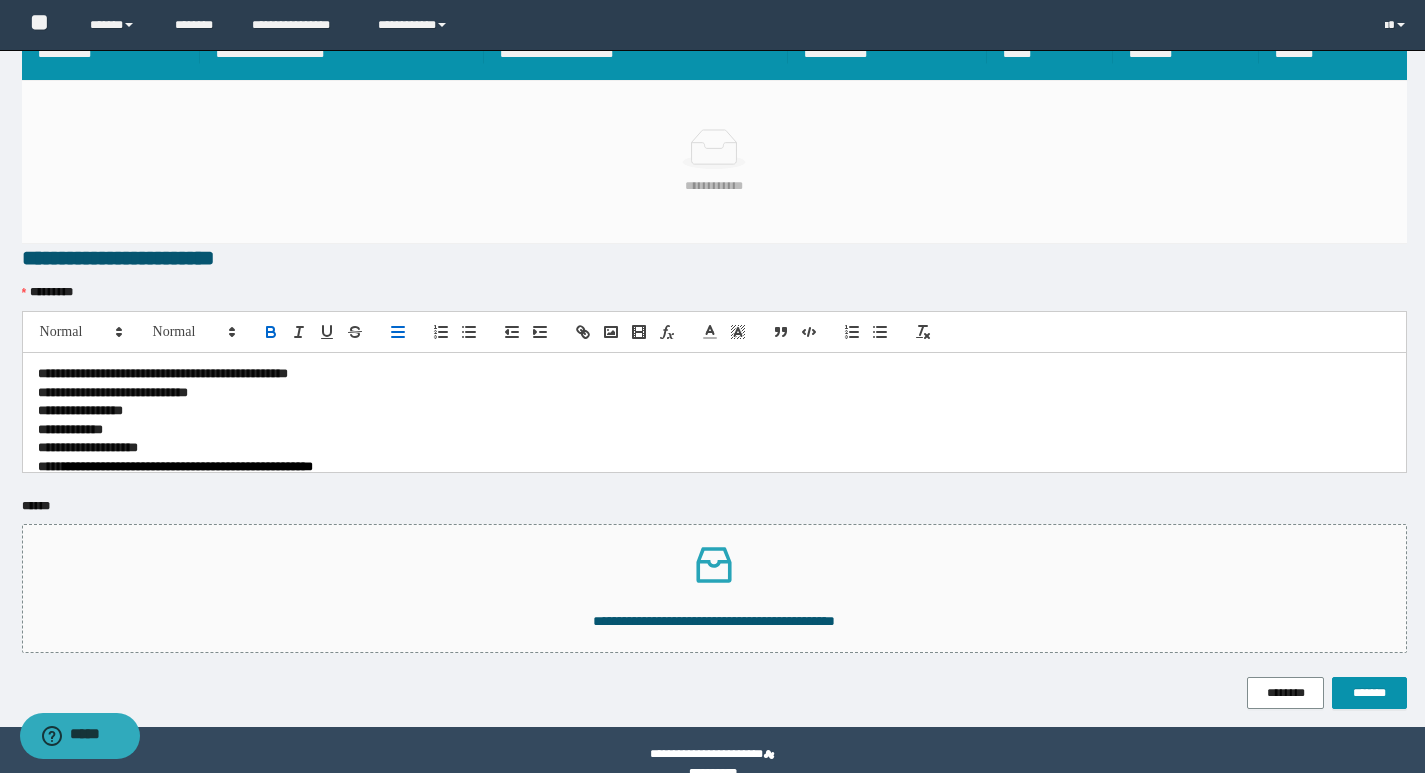 click on "**********" at bounding box center (163, 373) 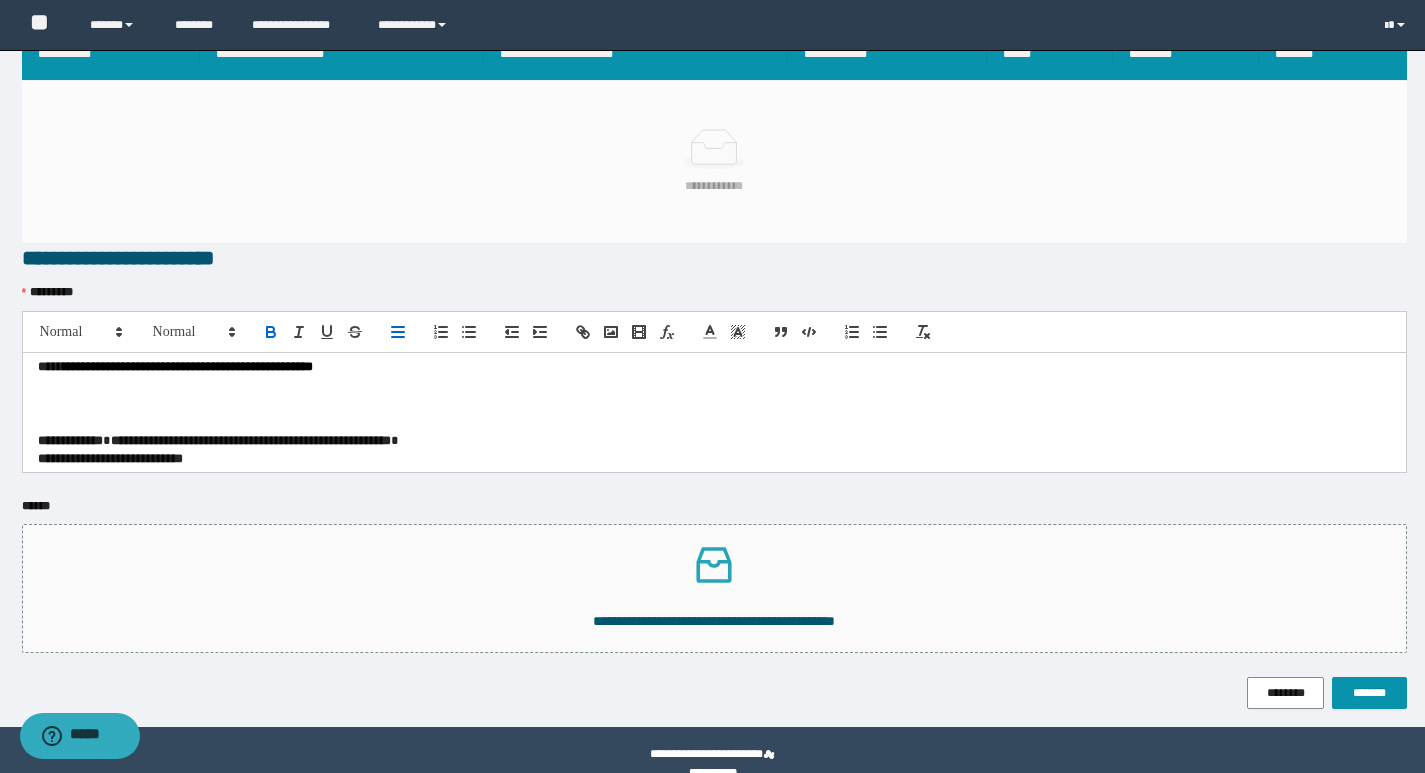 scroll, scrollTop: 200, scrollLeft: 0, axis: vertical 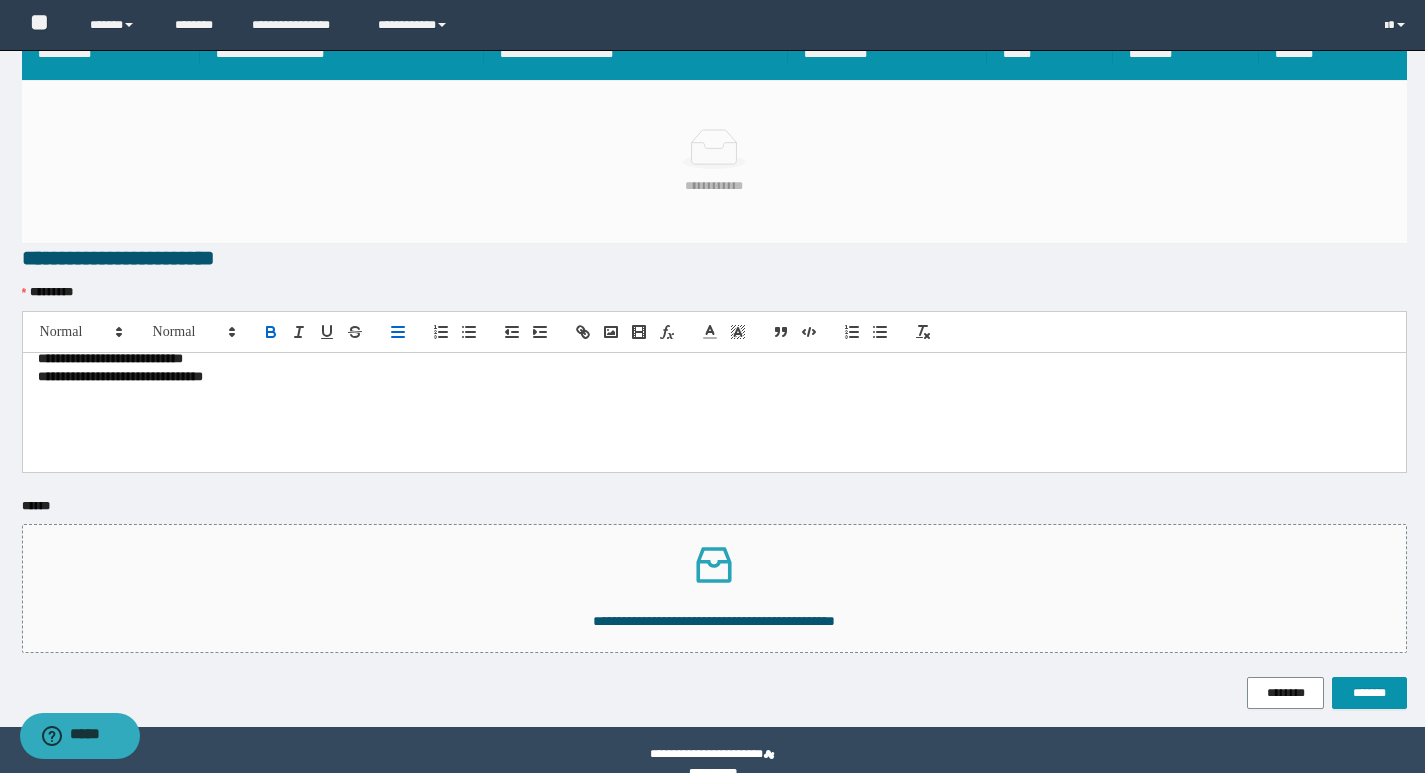 click at bounding box center [714, 414] 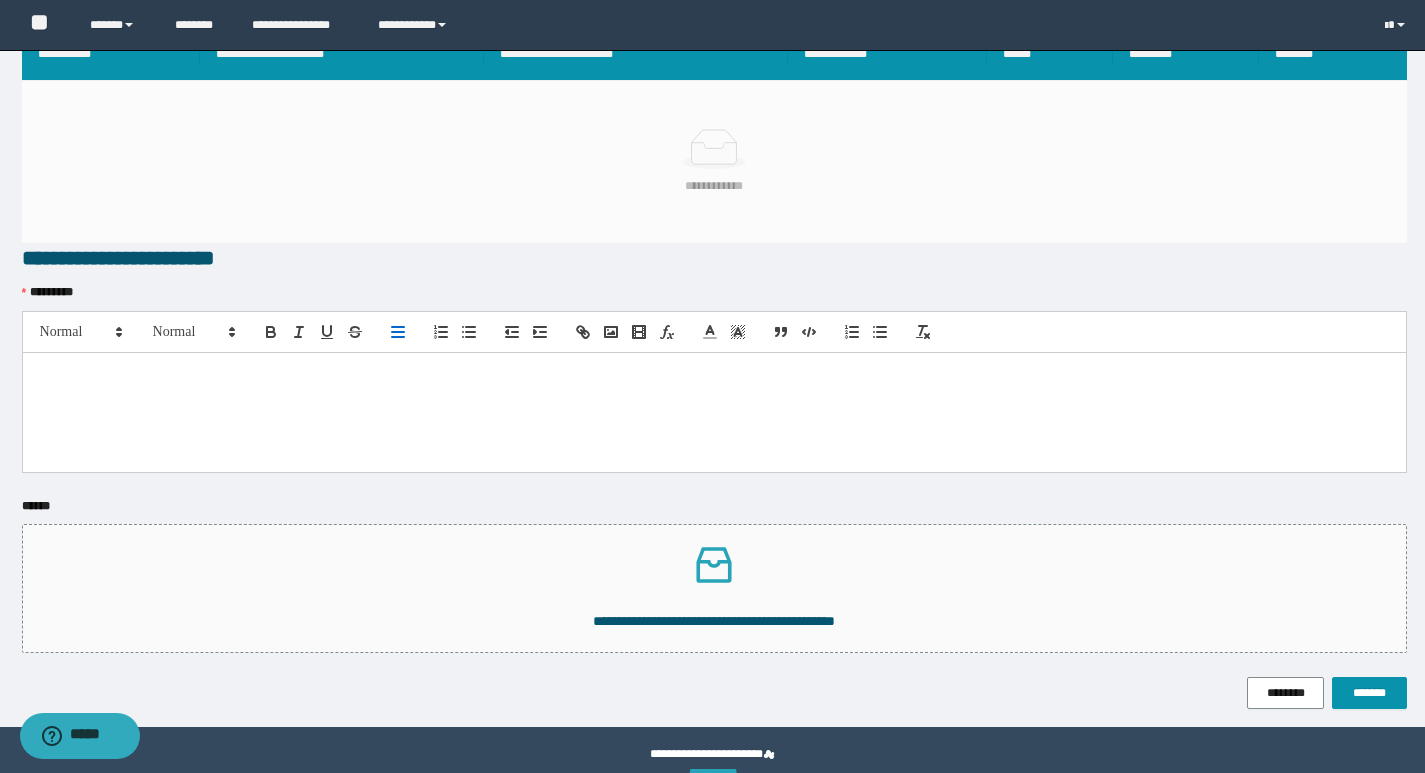scroll, scrollTop: 260, scrollLeft: 0, axis: vertical 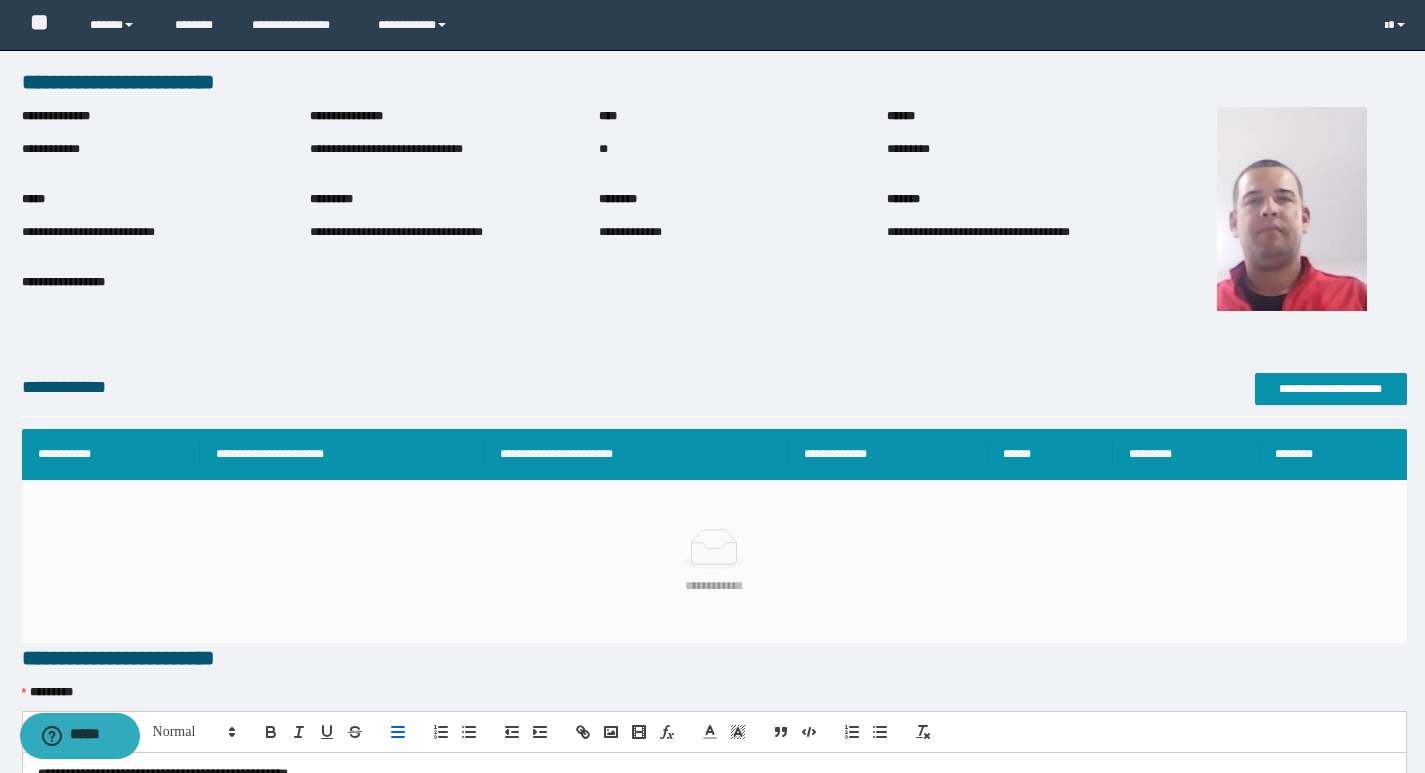 click on "**********" at bounding box center (386, 149) 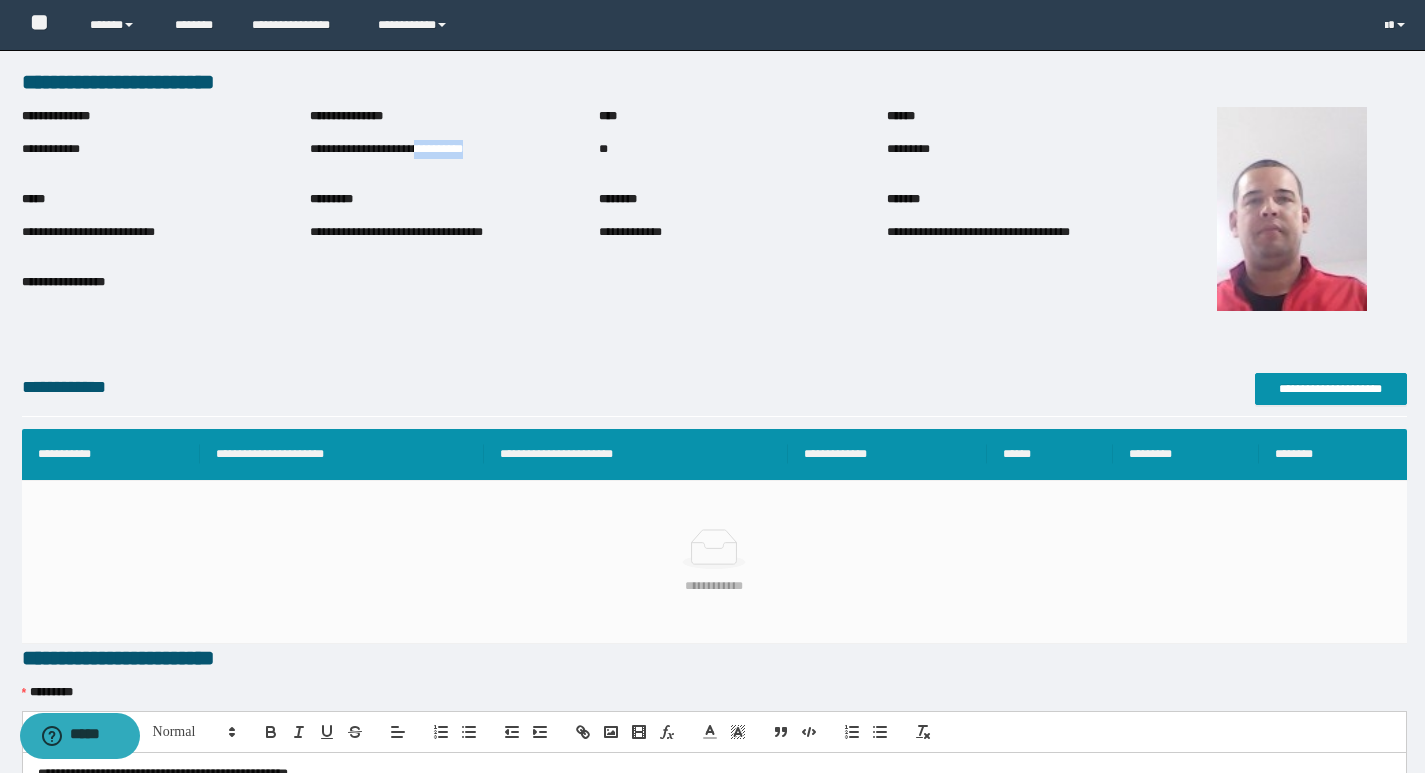 click on "**********" at bounding box center (386, 149) 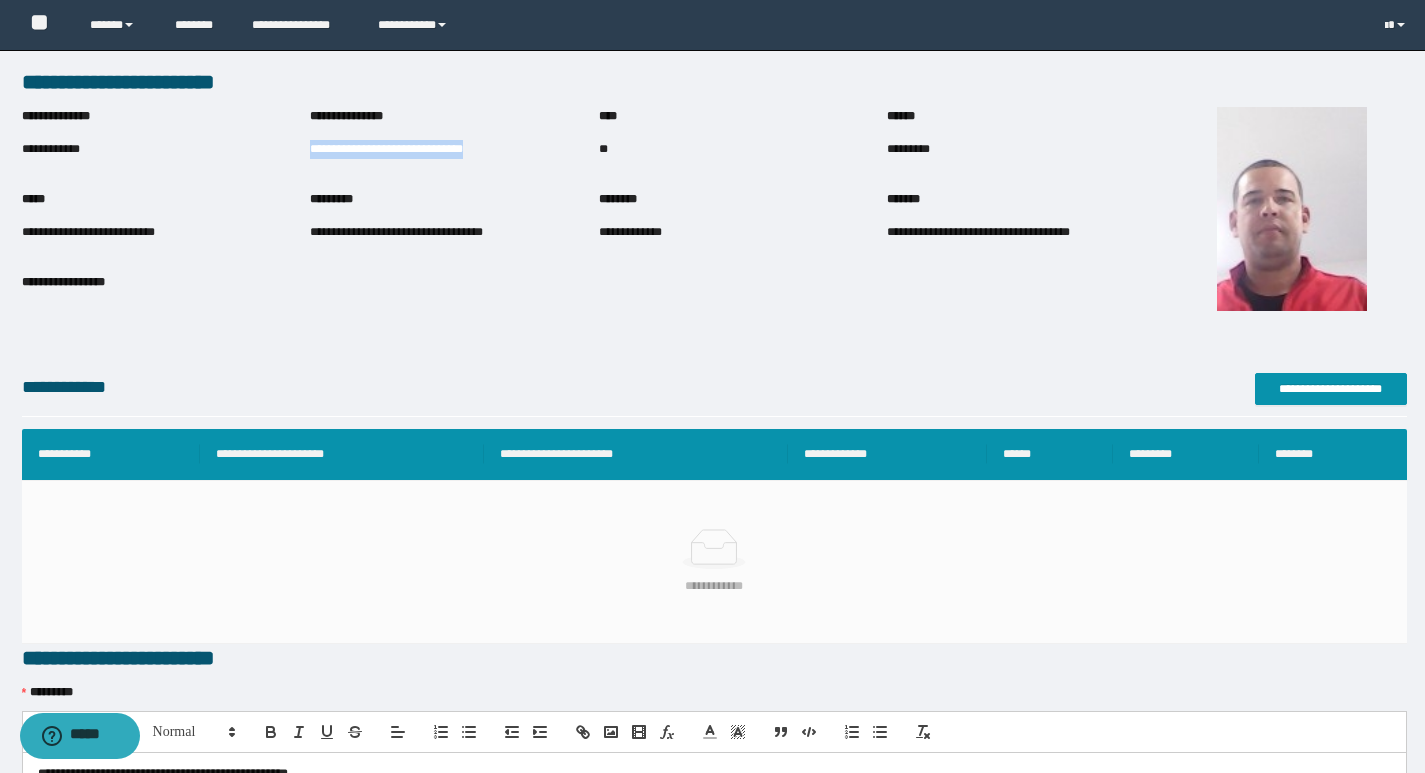 click on "**********" at bounding box center [386, 149] 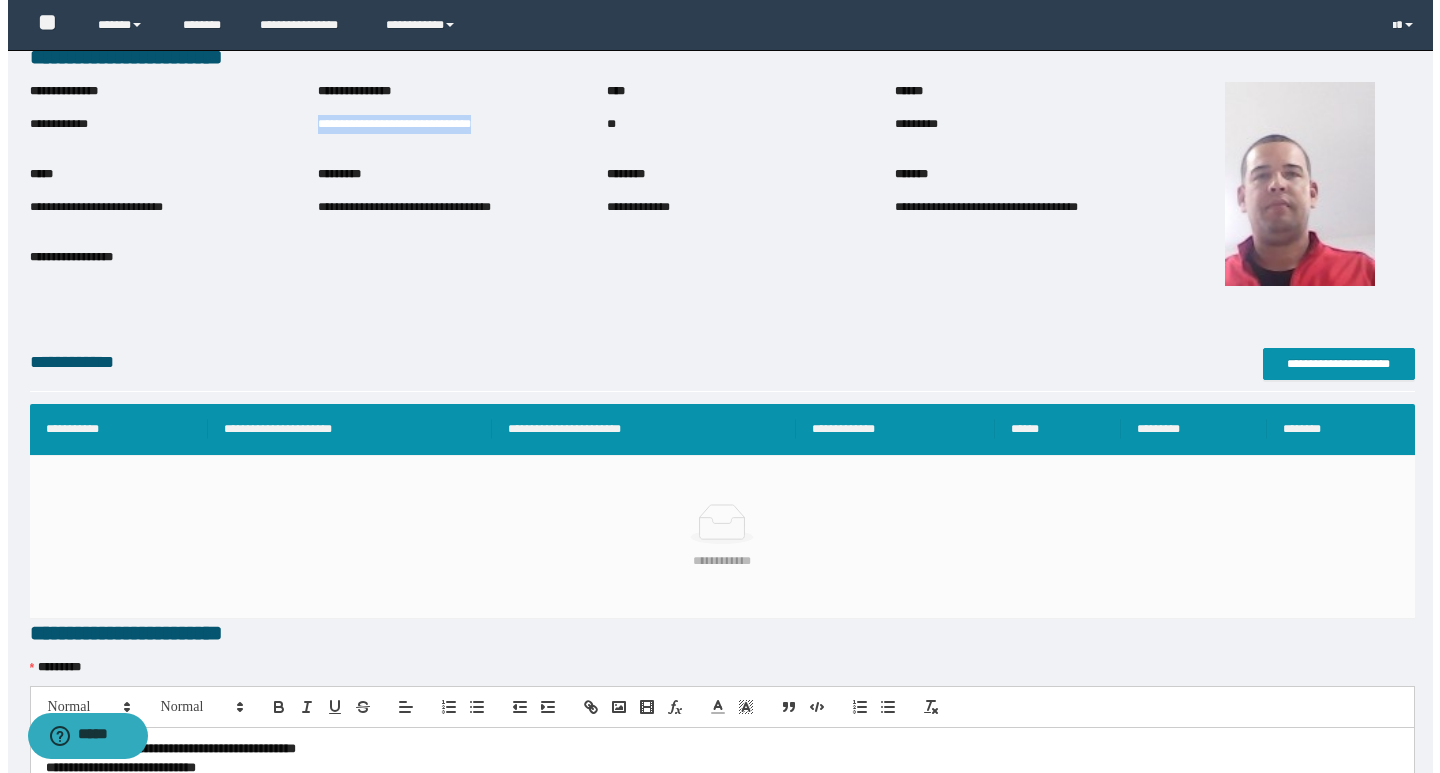 scroll, scrollTop: 0, scrollLeft: 0, axis: both 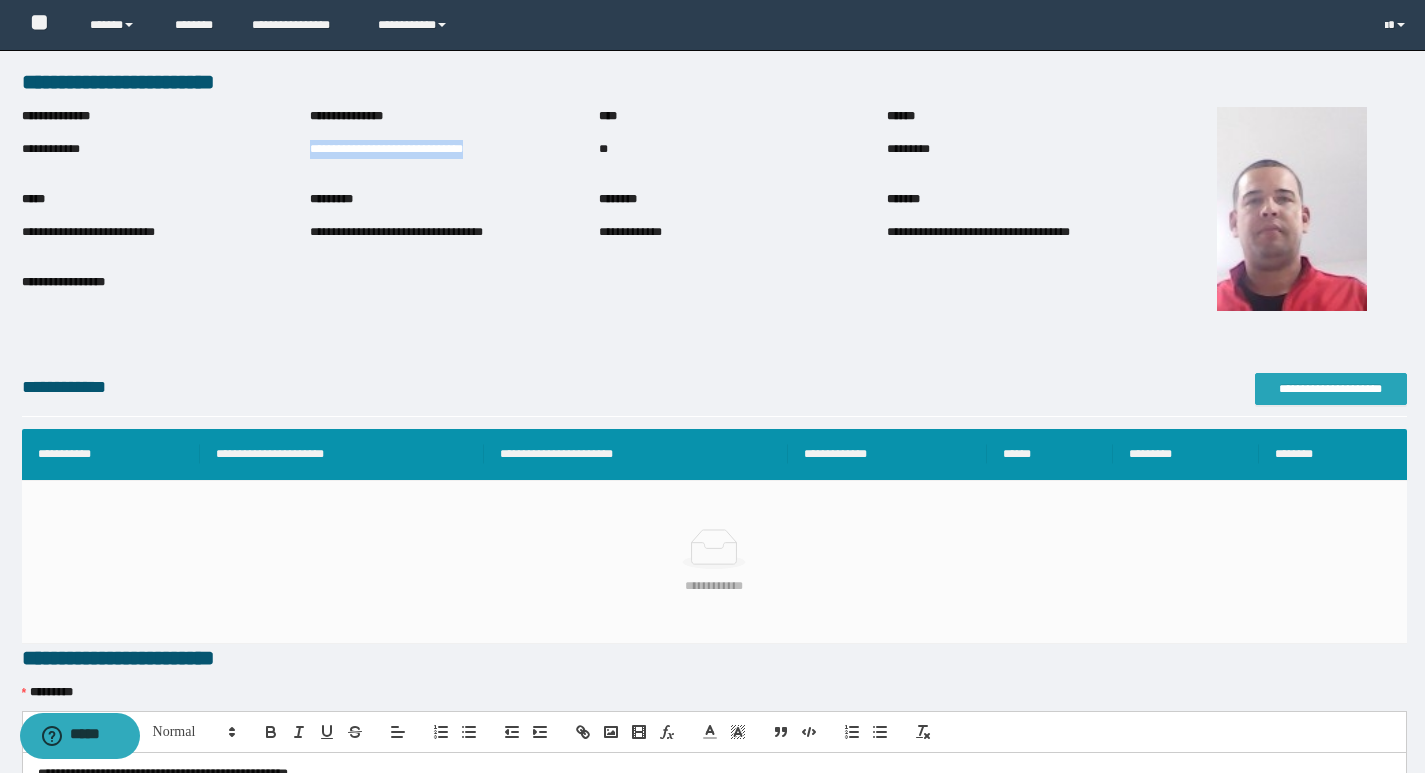 click on "**********" at bounding box center [1331, 389] 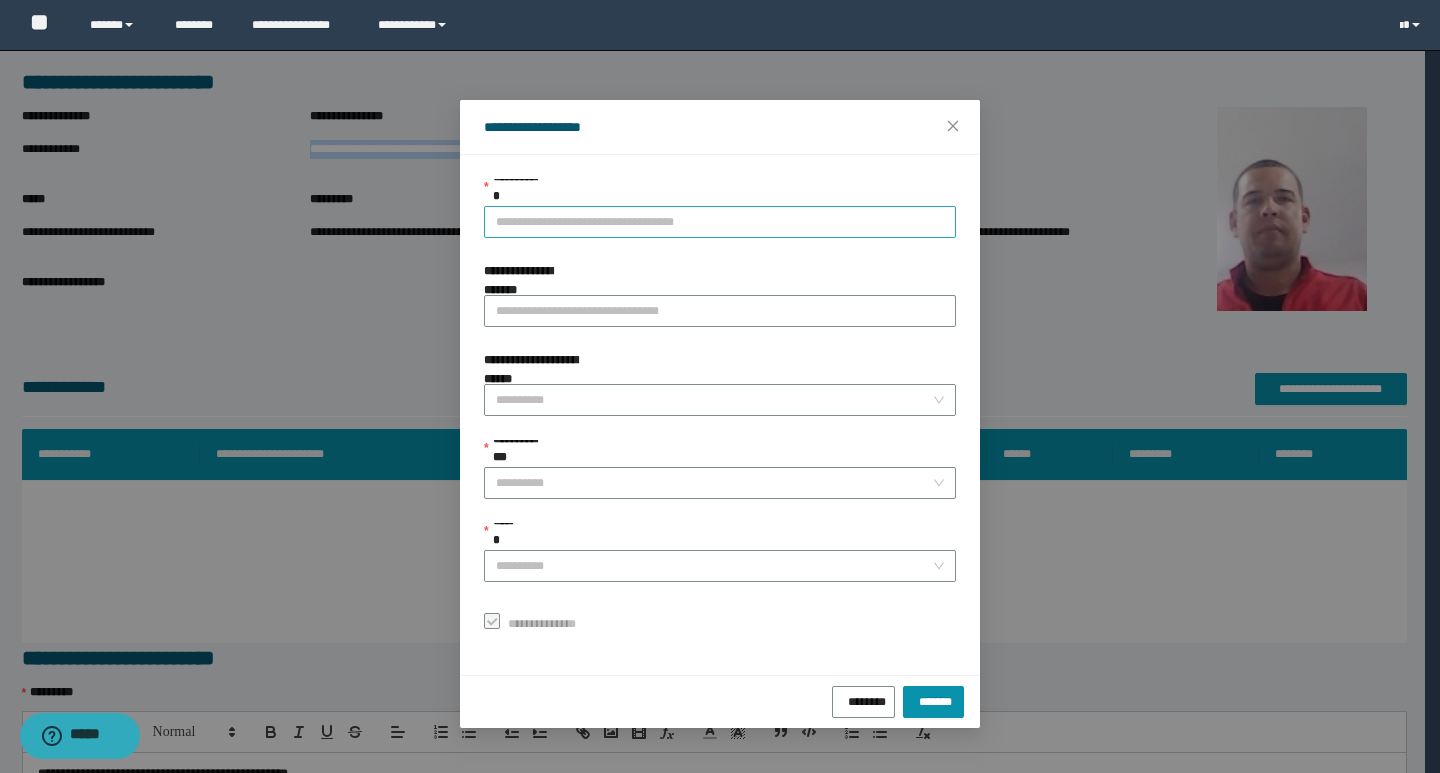 click on "**********" at bounding box center [720, 222] 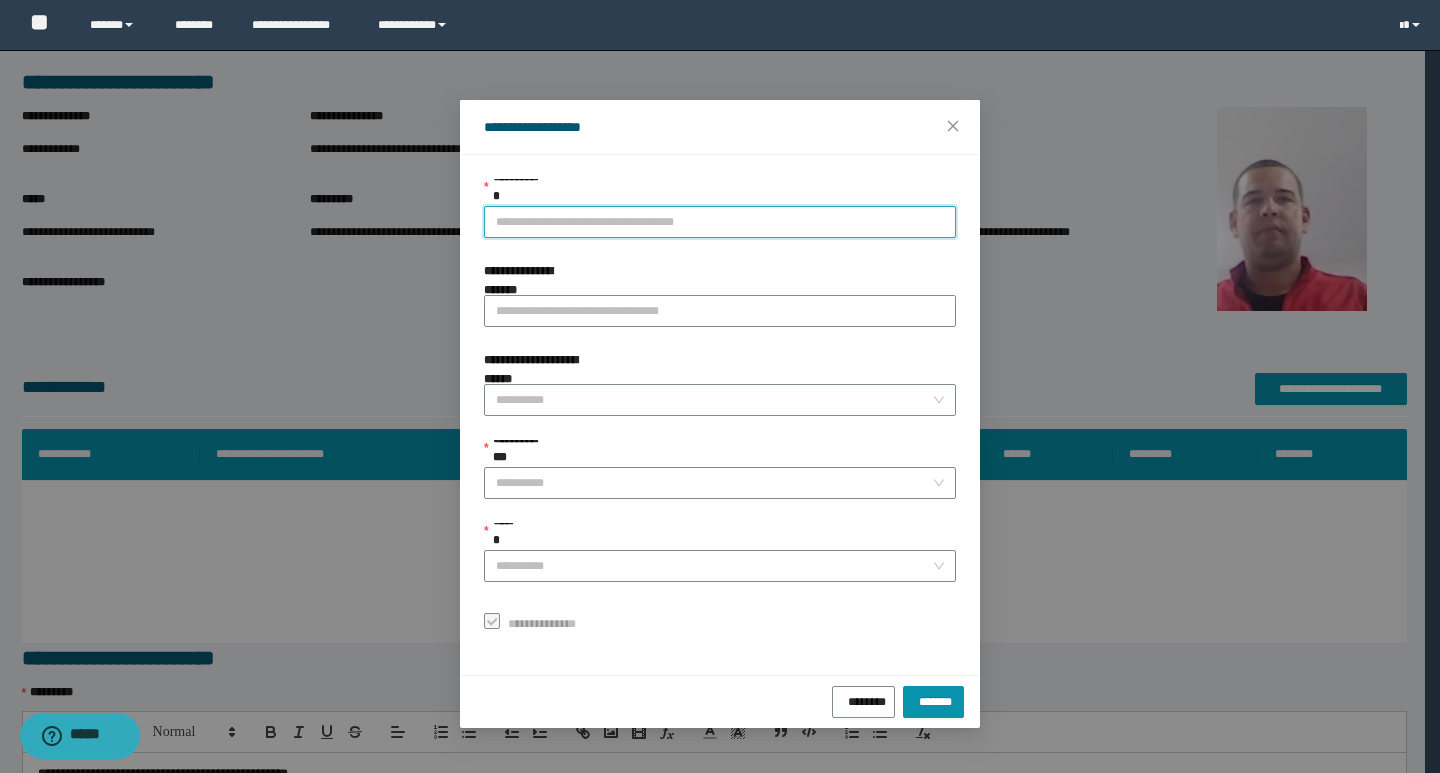 paste on "**********" 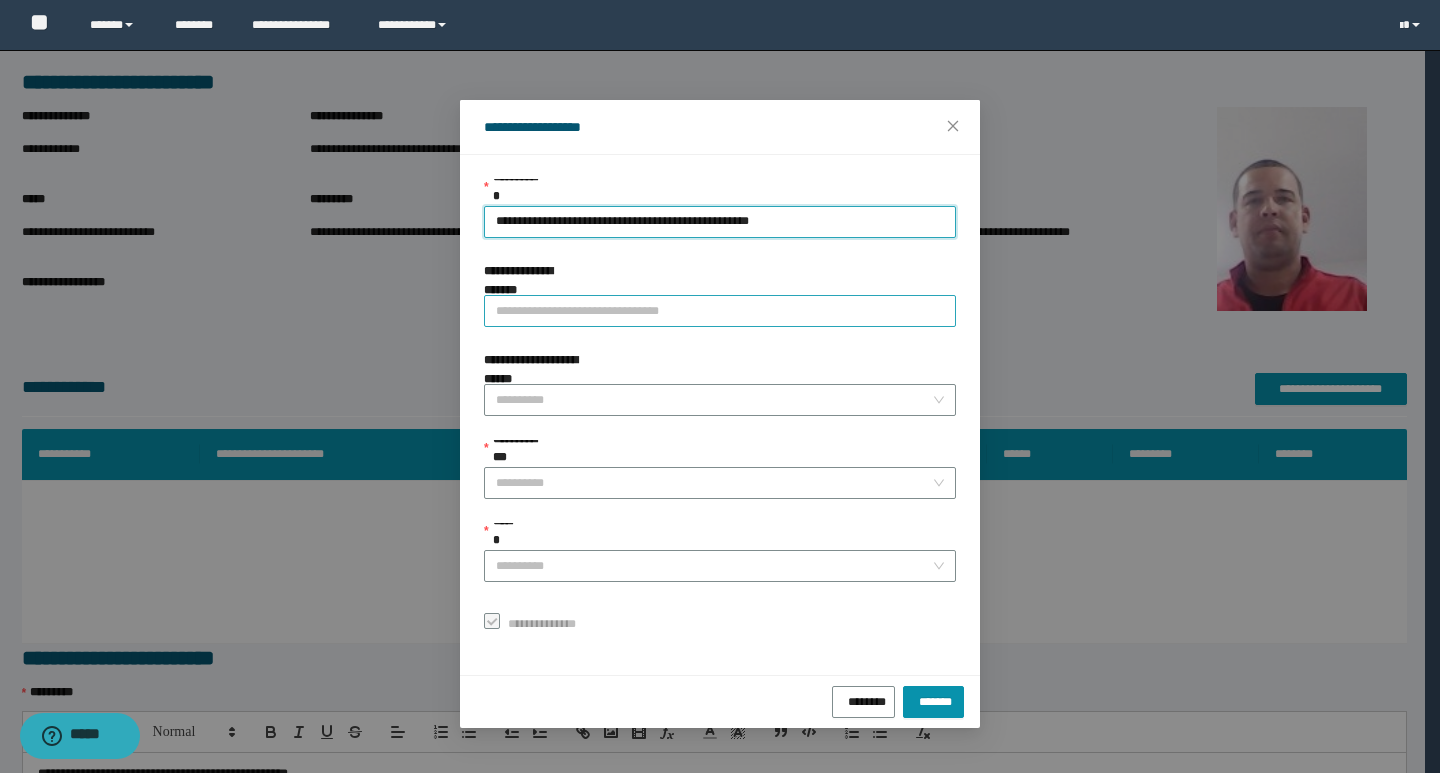 type on "**********" 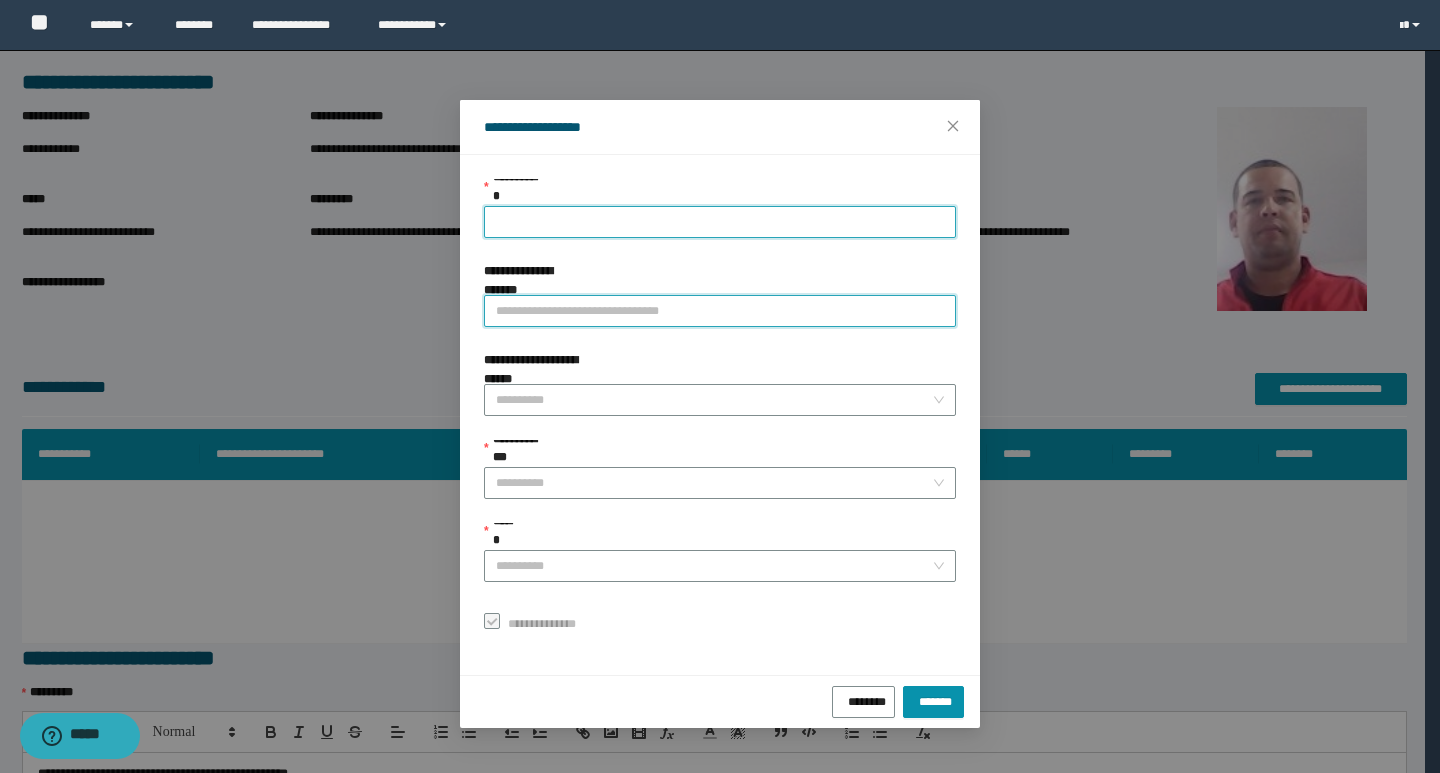 click on "**********" at bounding box center [720, 294] 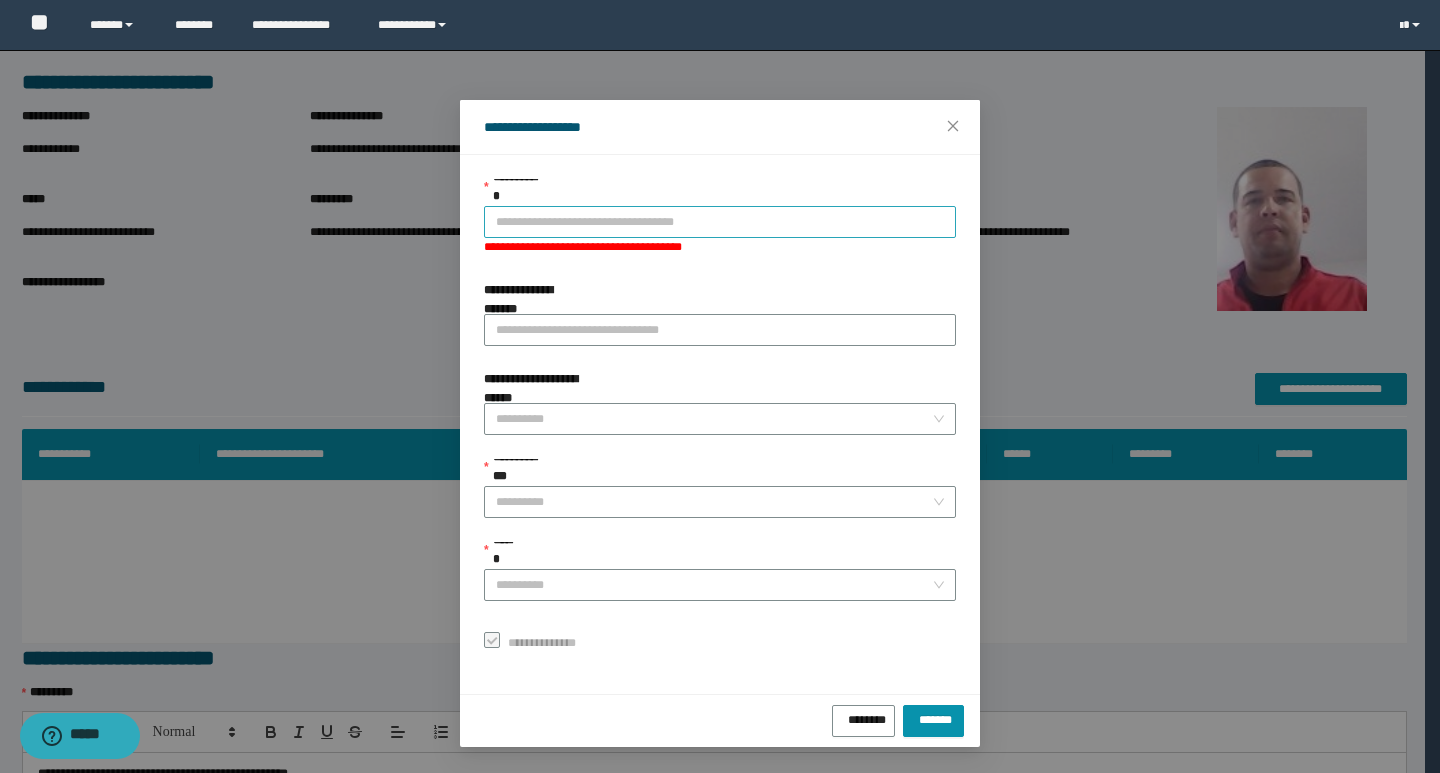 click on "**********" at bounding box center [720, 222] 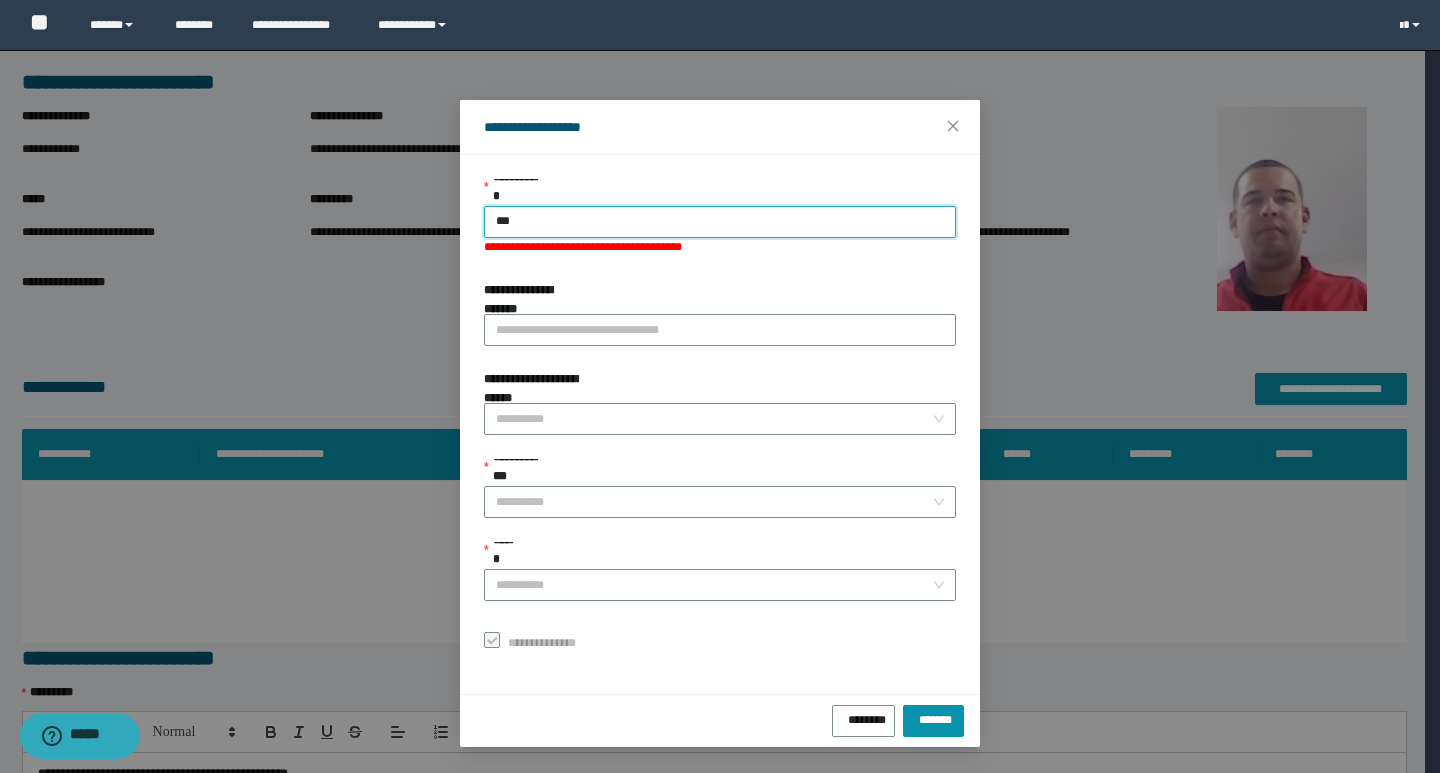 type on "****" 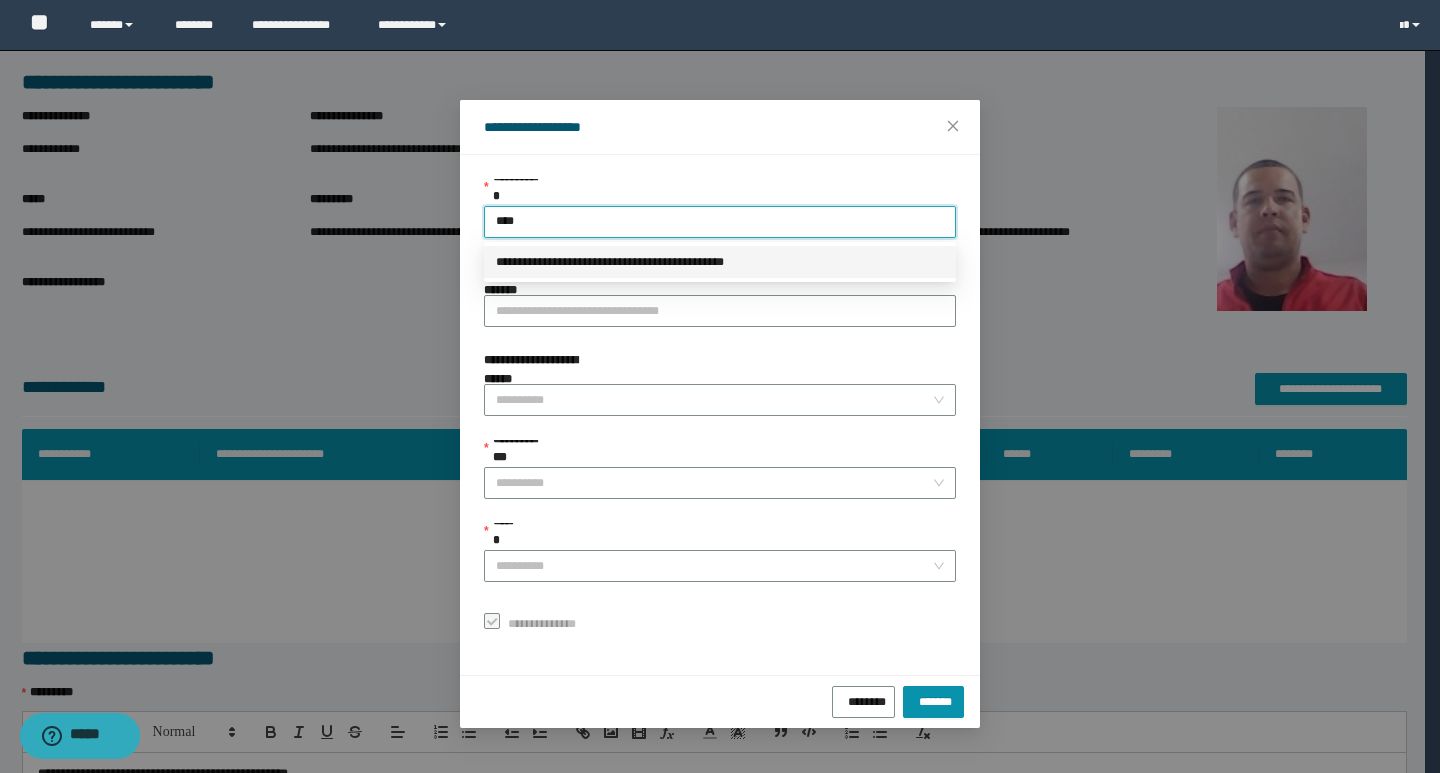 click on "**********" at bounding box center (720, 262) 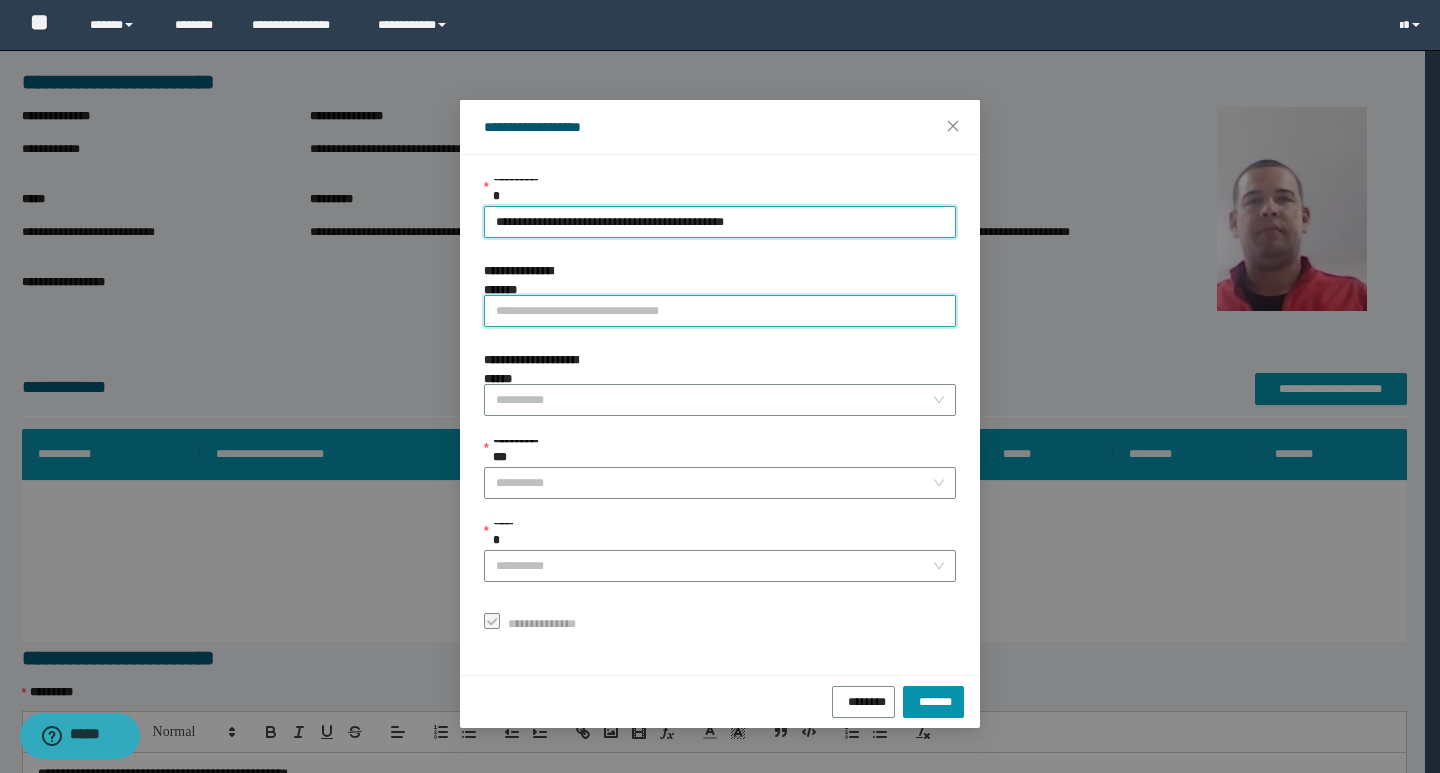 click on "**********" at bounding box center [720, 311] 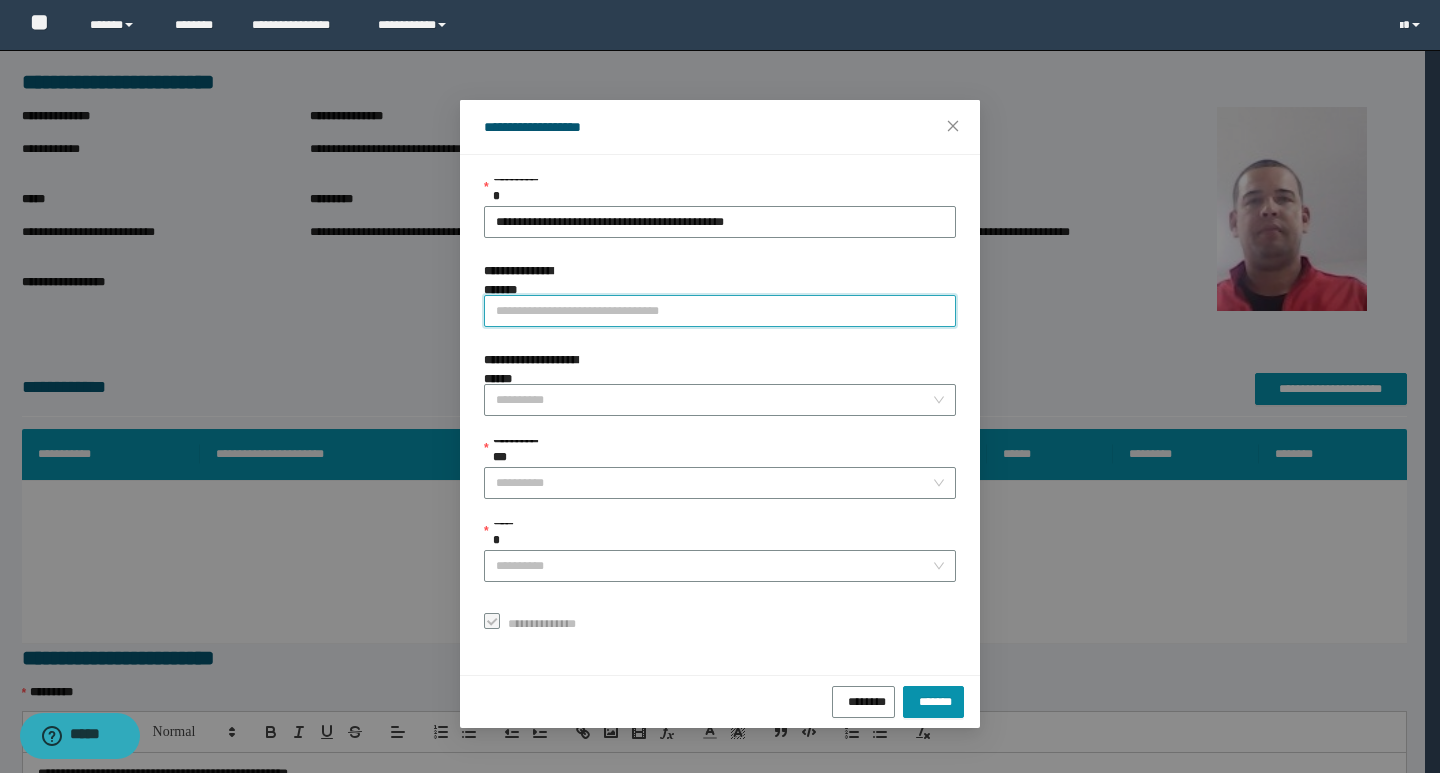 paste on "**********" 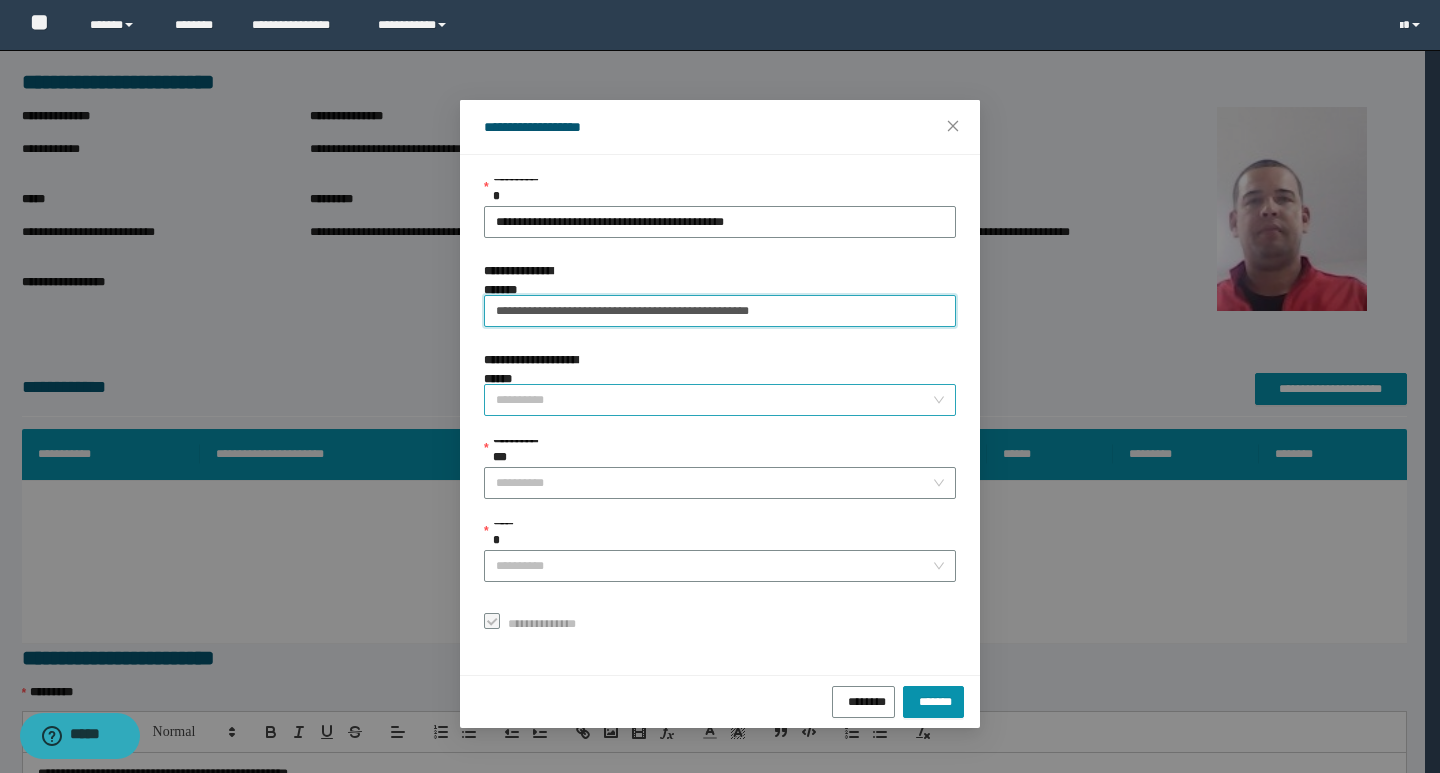 type on "**********" 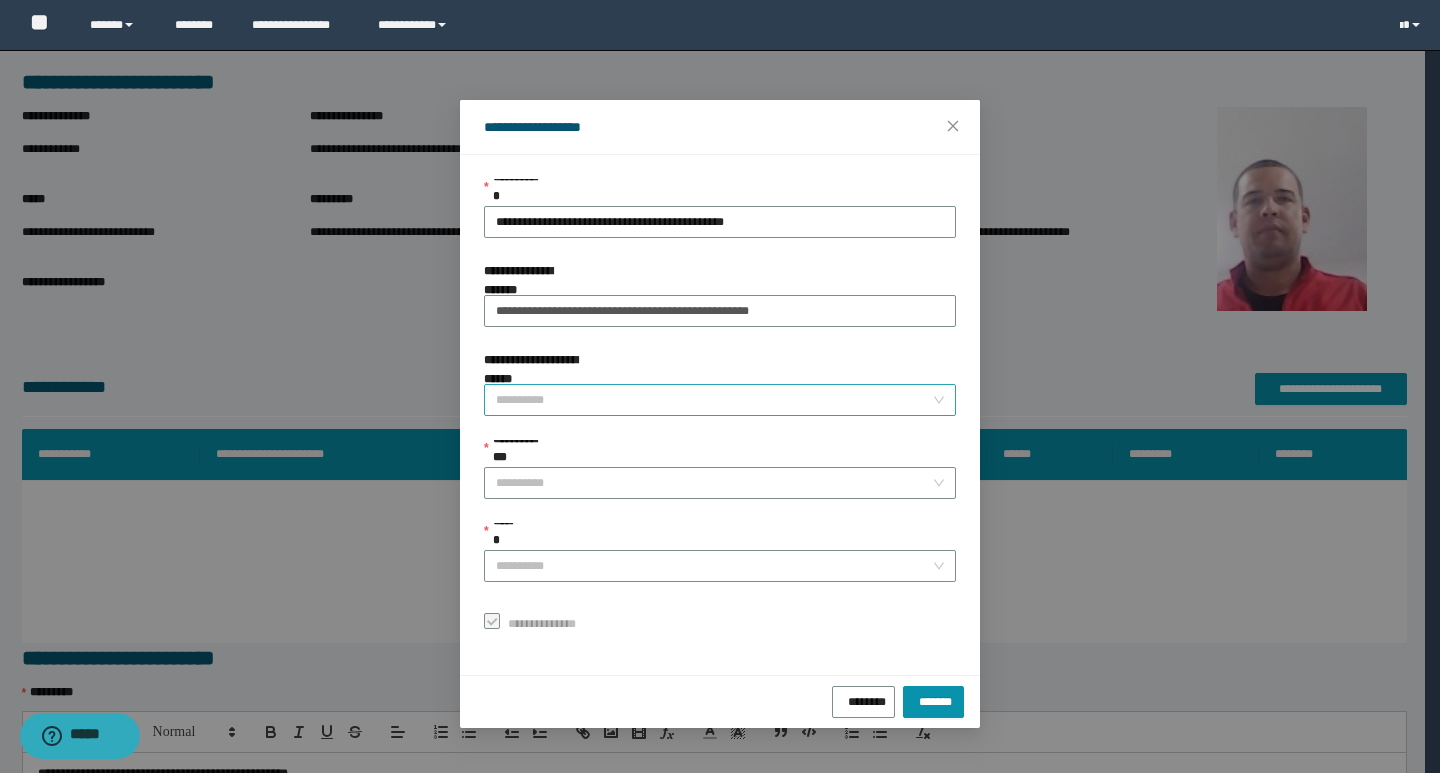 click on "**********" at bounding box center (714, 400) 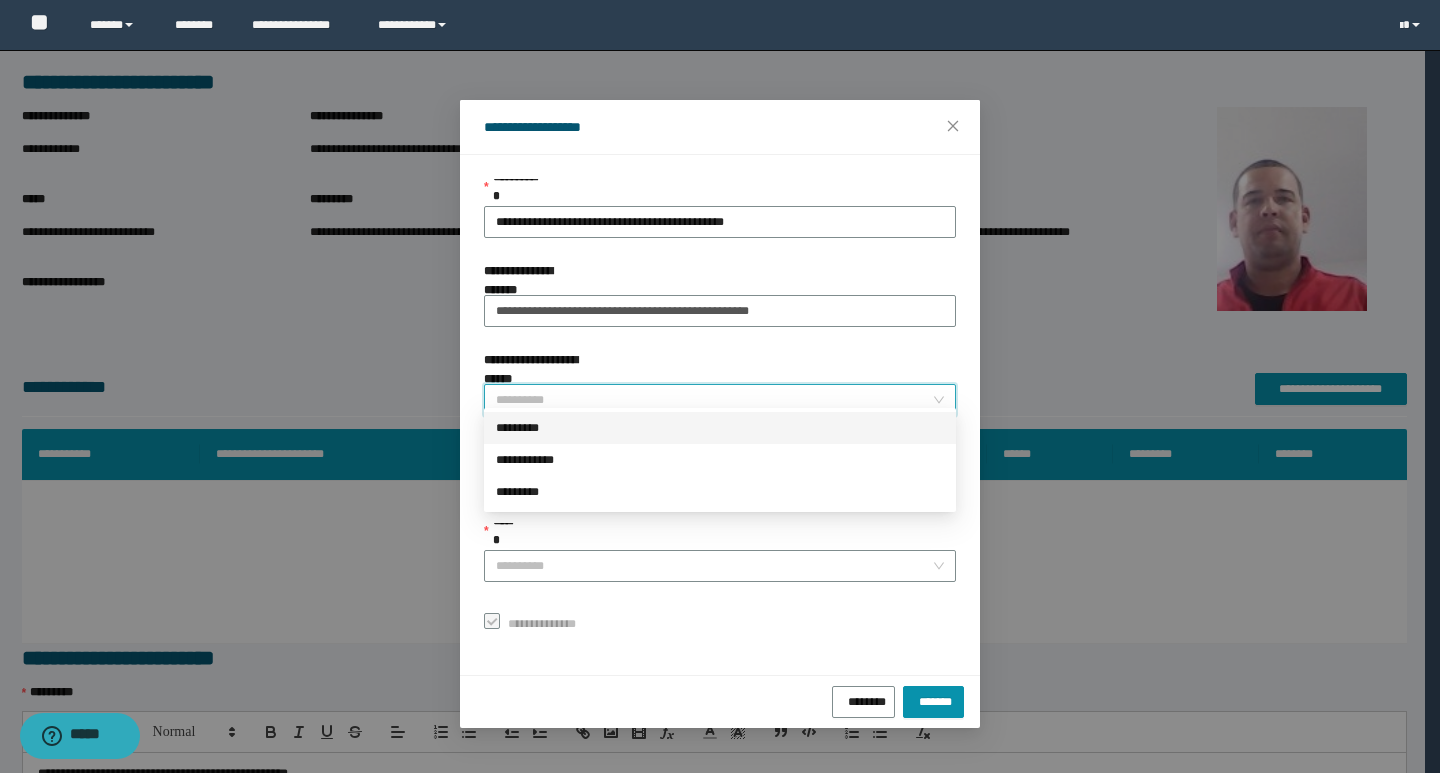 click on "*********" at bounding box center [720, 428] 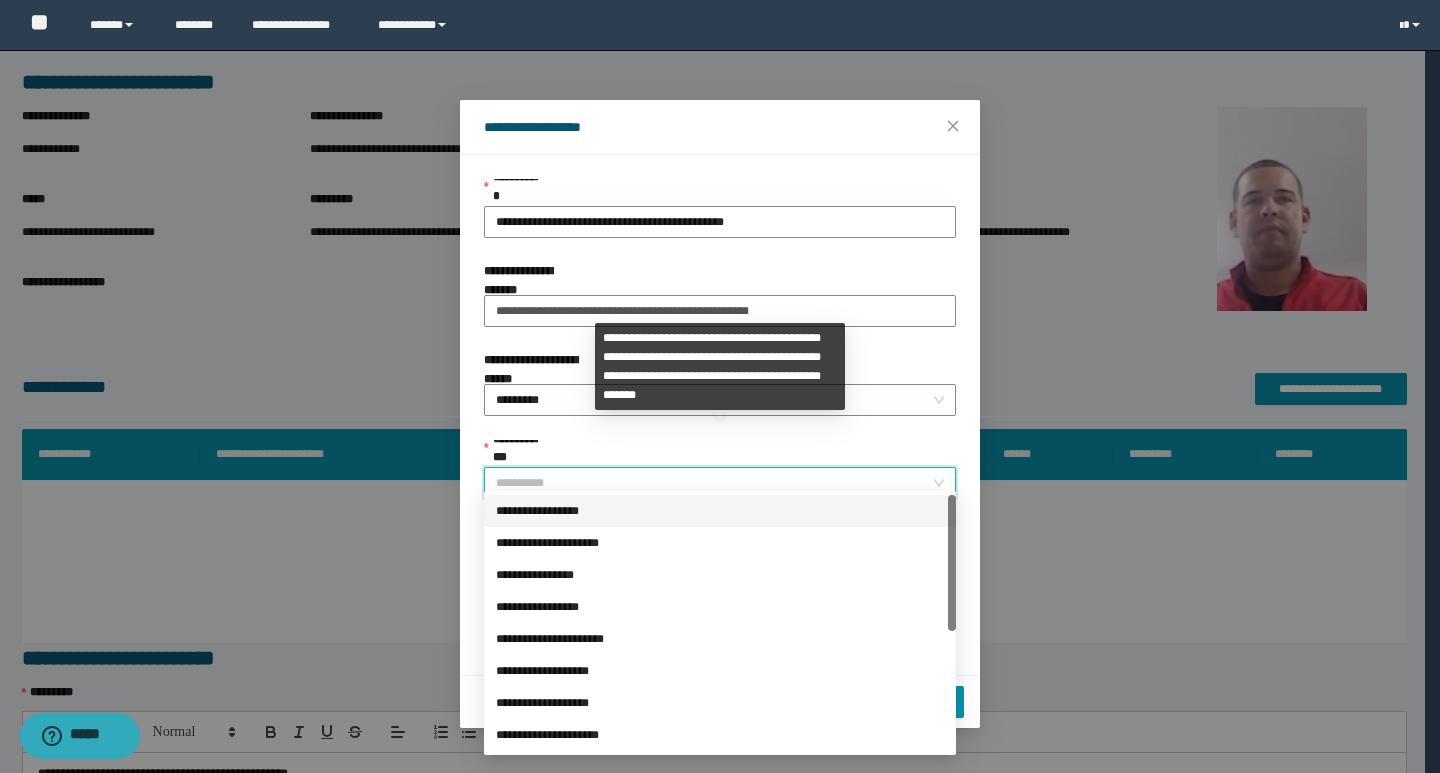 click on "**********" at bounding box center [714, 483] 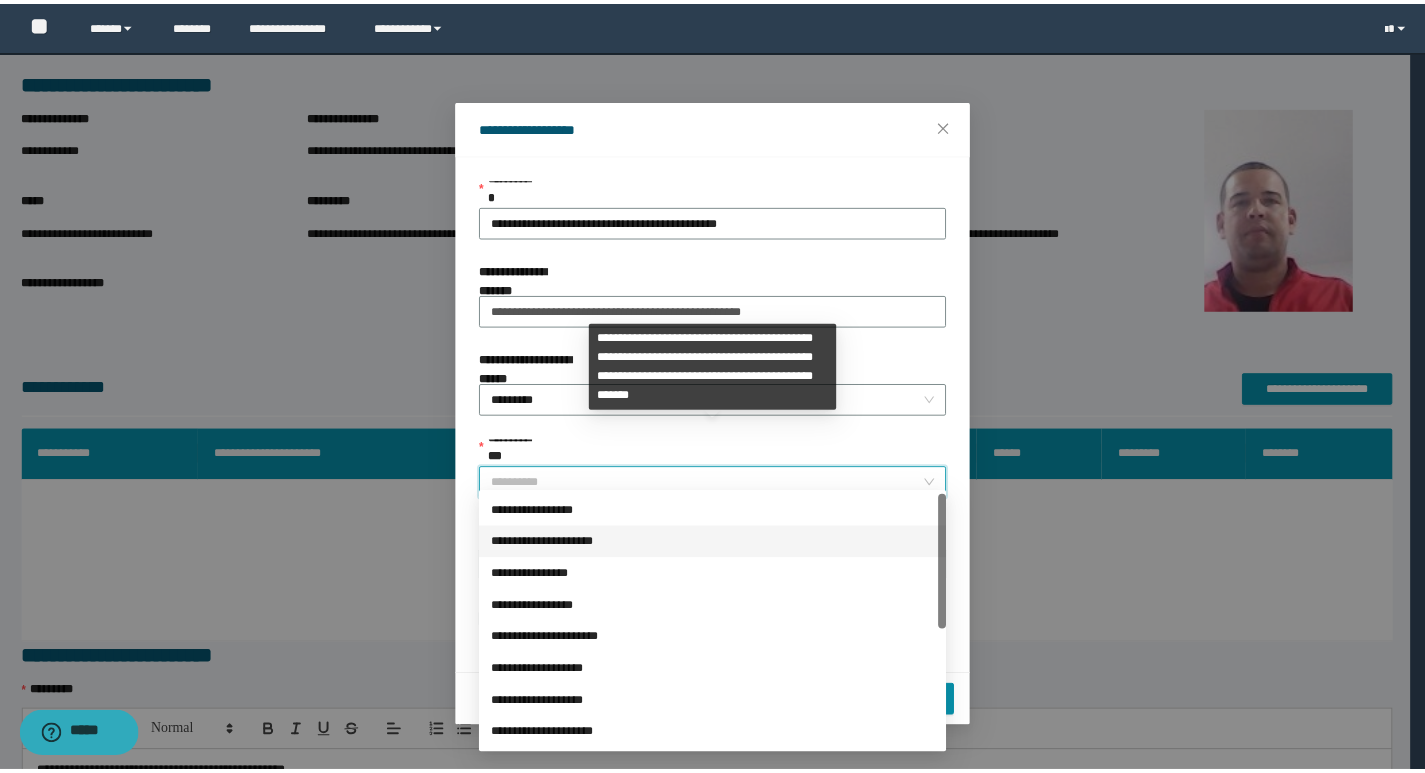 scroll, scrollTop: 224, scrollLeft: 0, axis: vertical 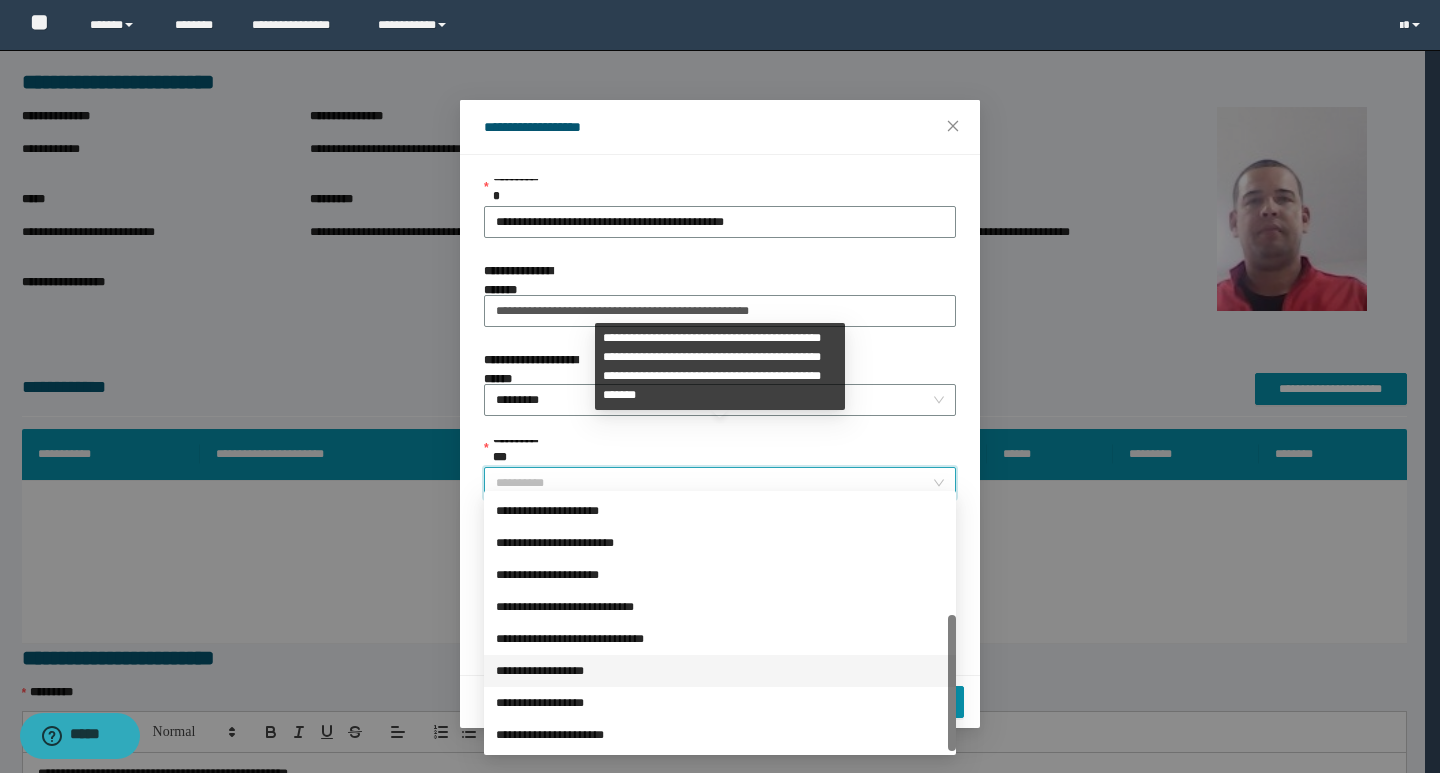 click on "**********" at bounding box center (720, 671) 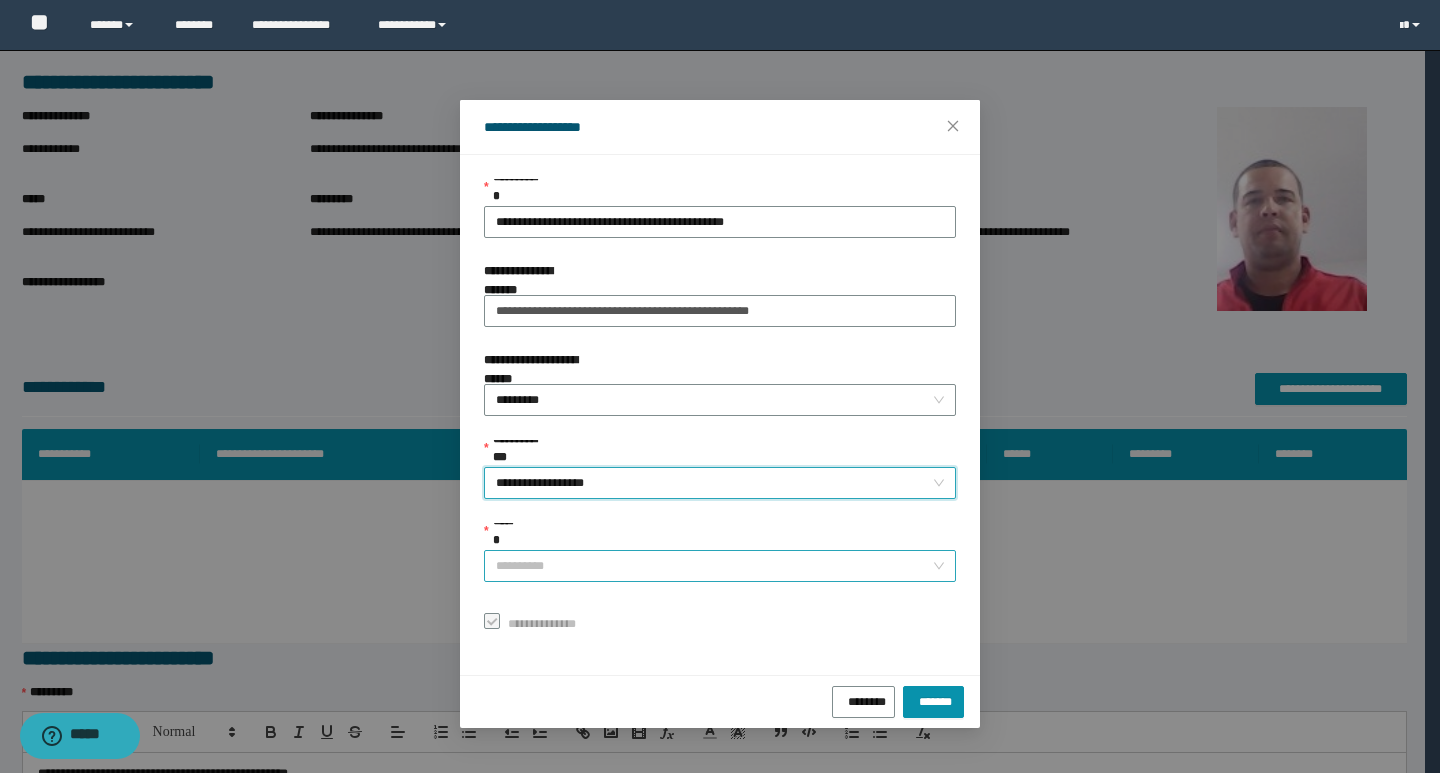 click on "******" at bounding box center (714, 566) 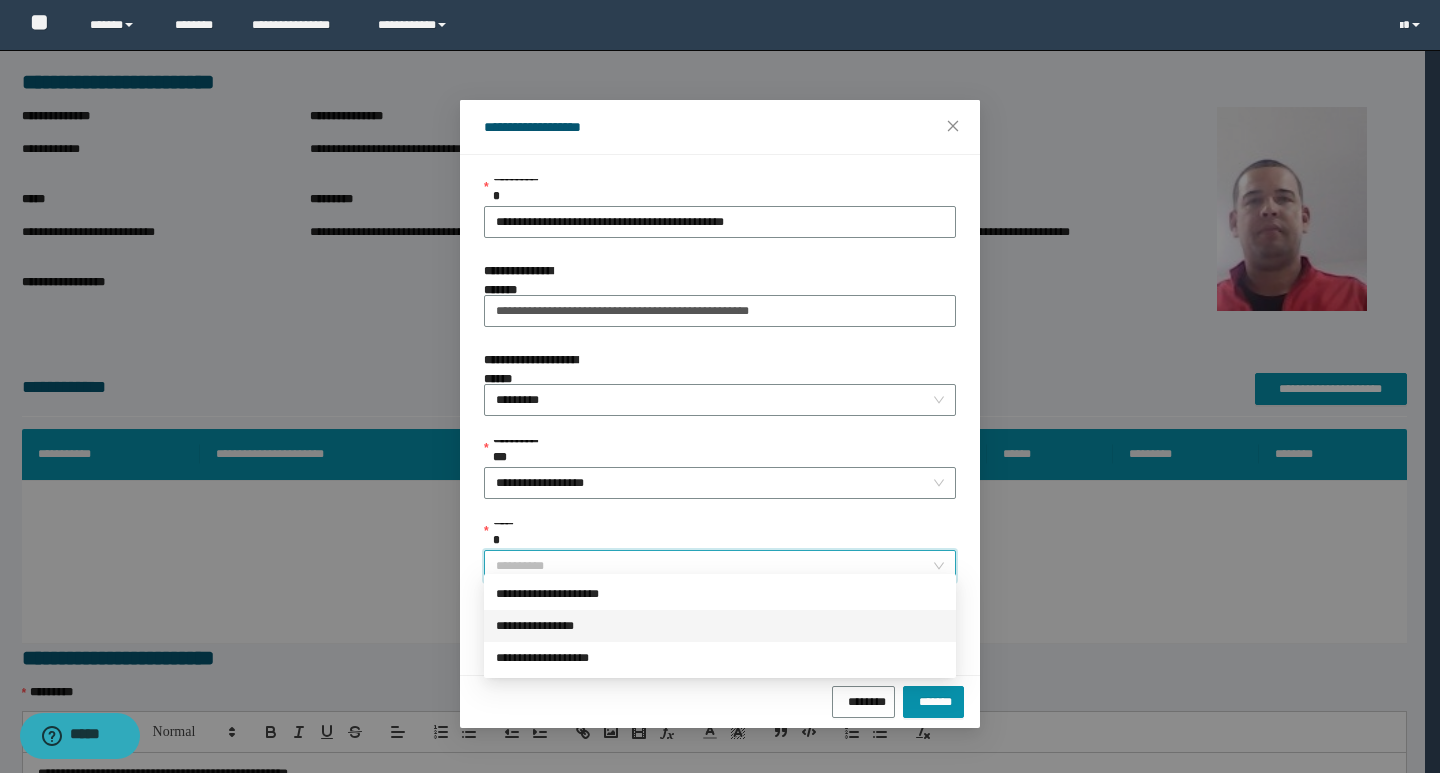 click on "**********" at bounding box center (720, 626) 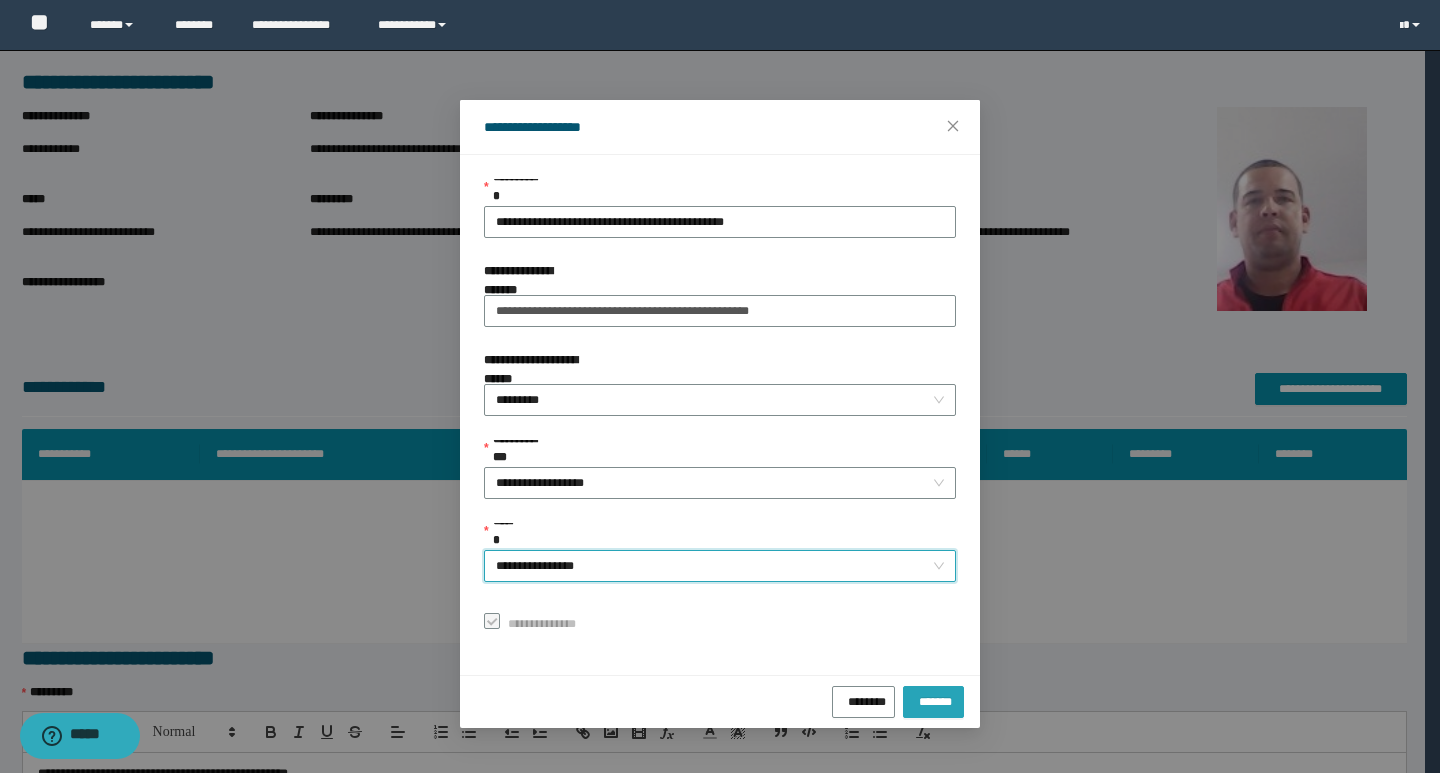 click on "*******" at bounding box center [933, 699] 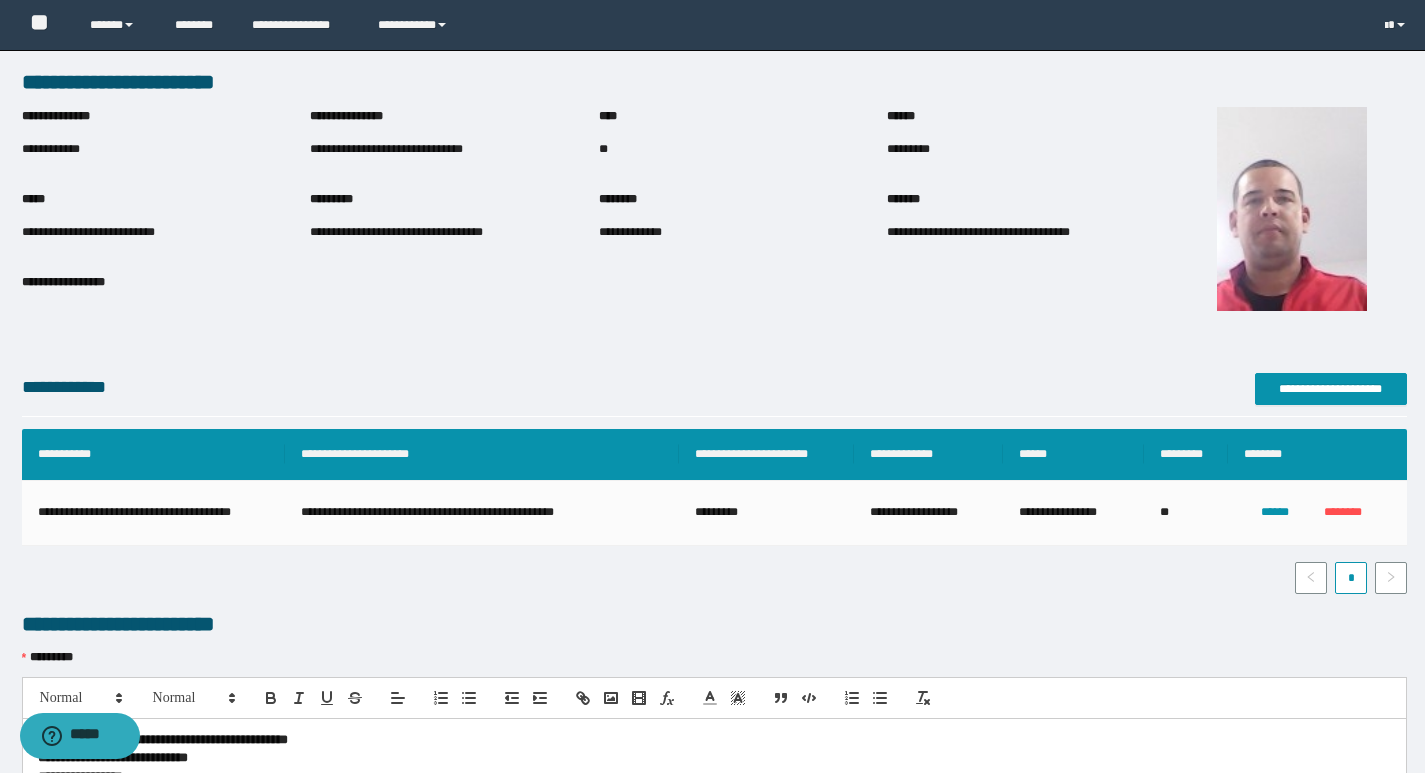 click on "**********" at bounding box center [386, 149] 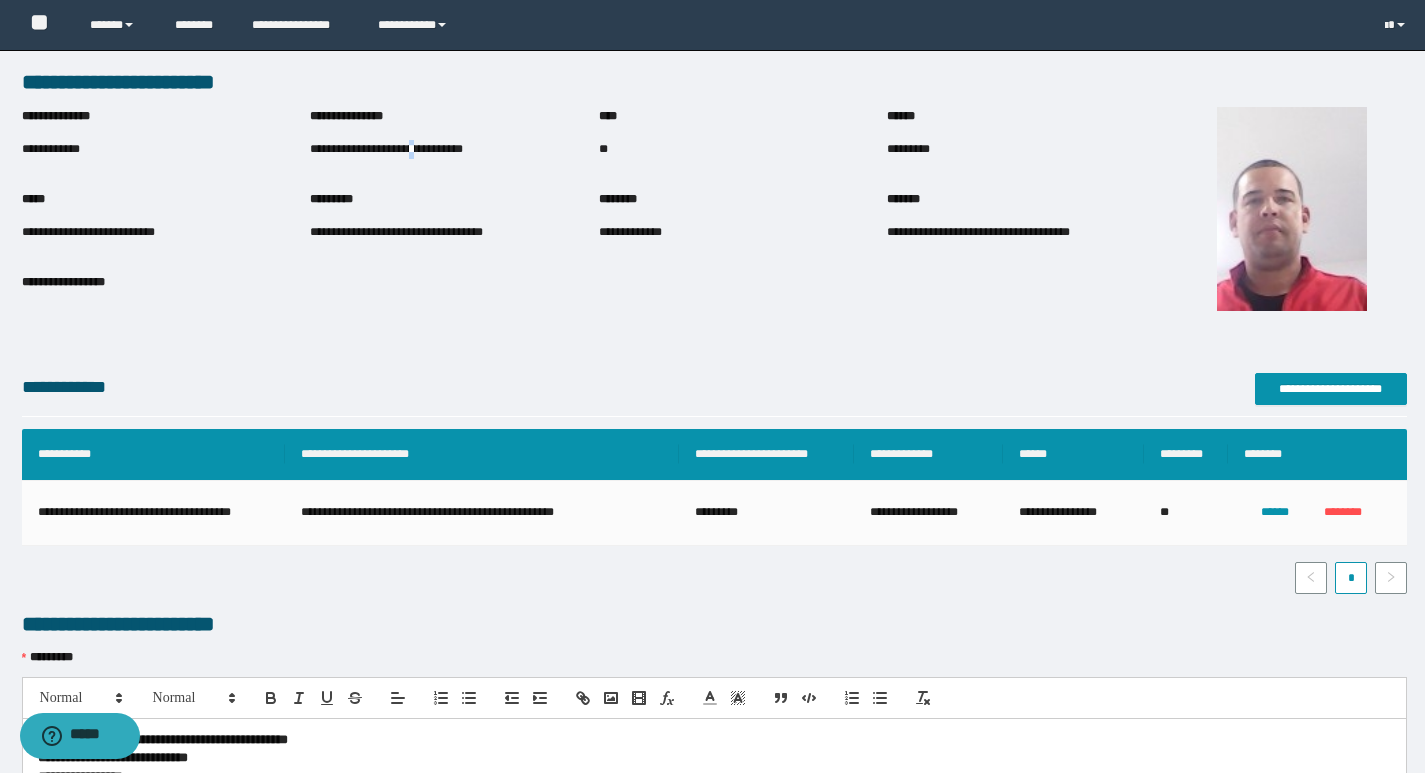 click on "**********" at bounding box center (386, 149) 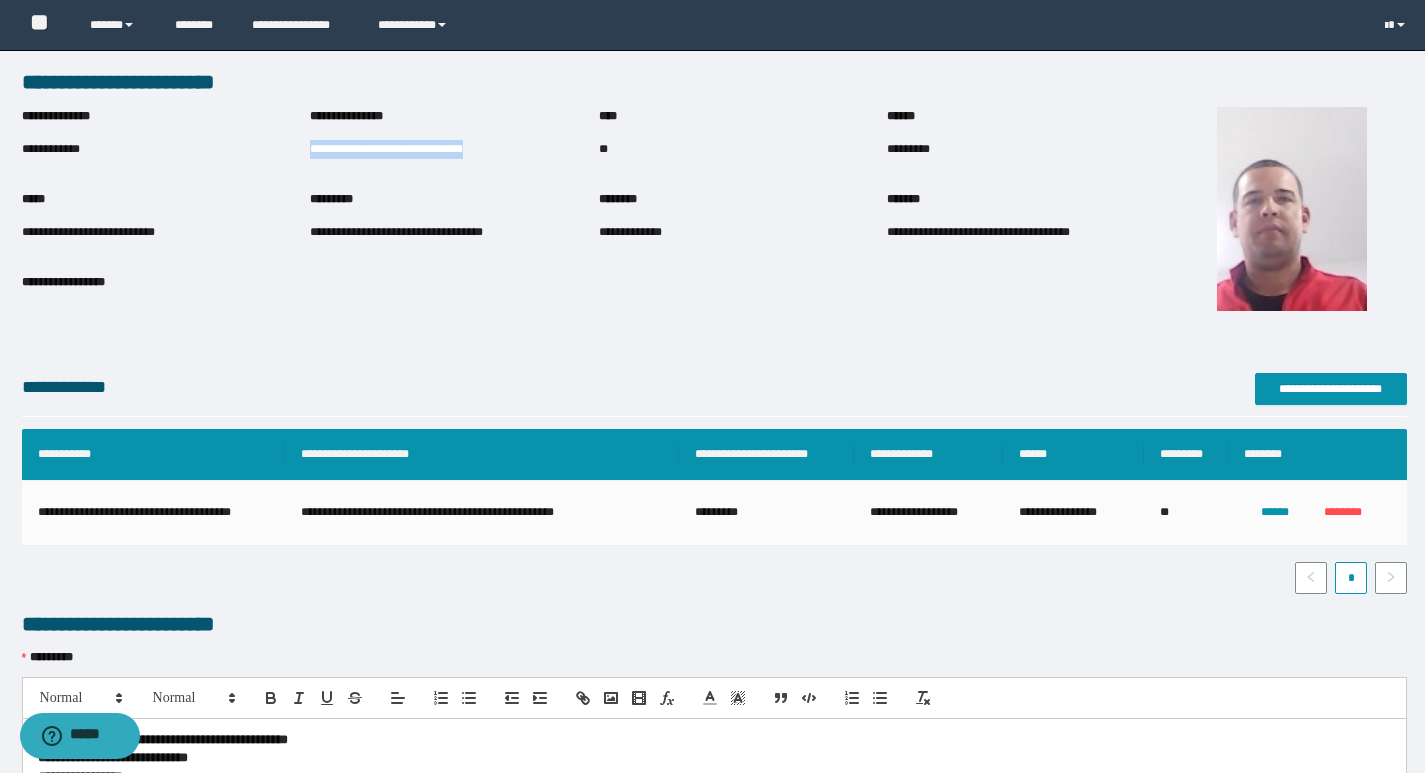 click on "**********" at bounding box center (386, 149) 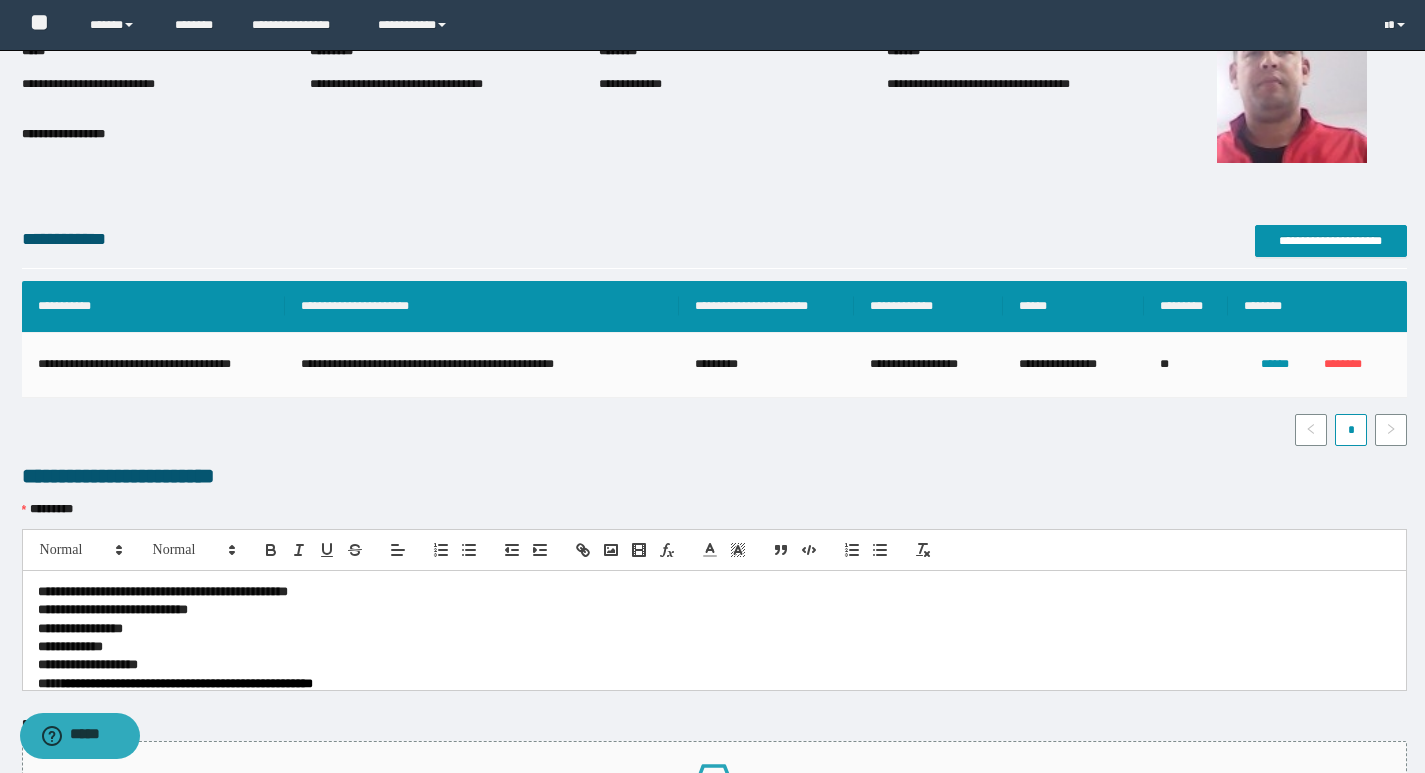 scroll, scrollTop: 200, scrollLeft: 0, axis: vertical 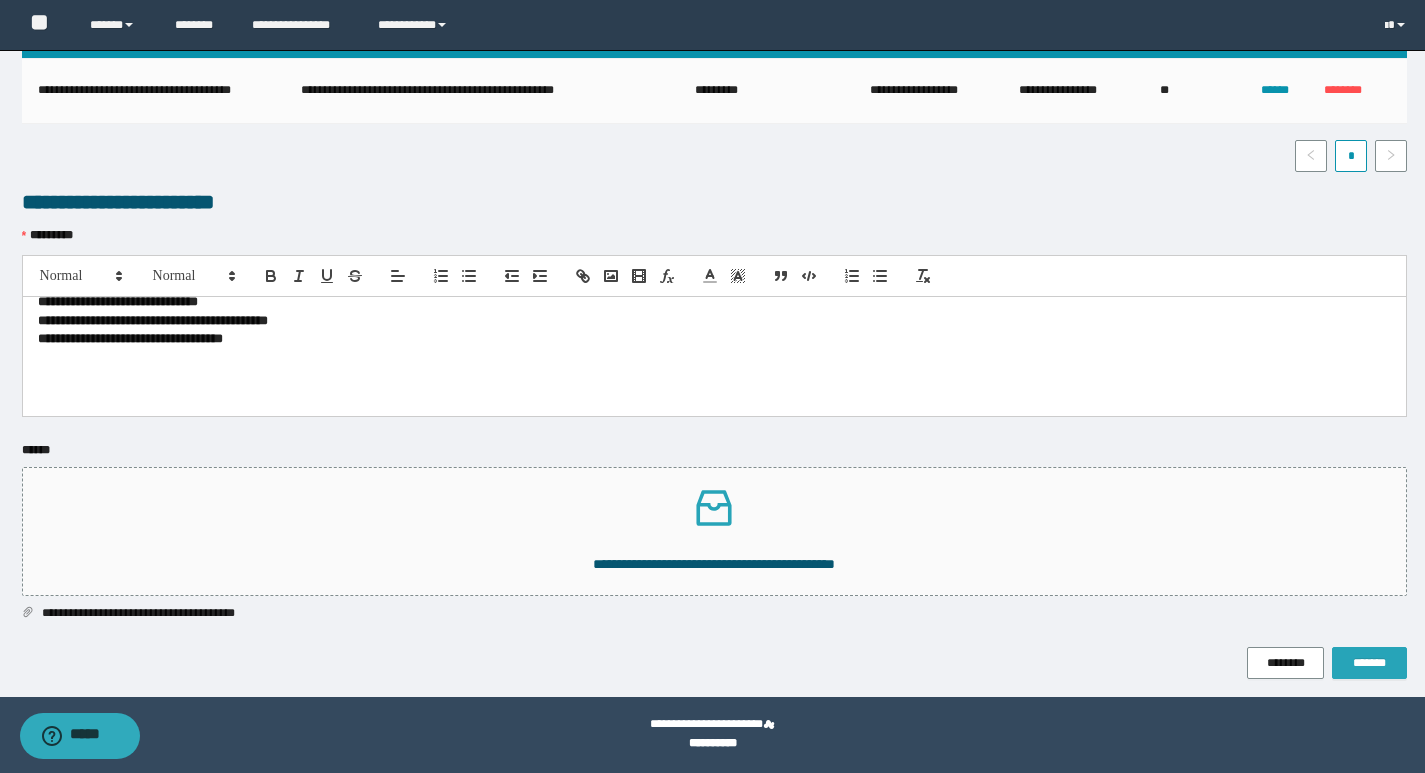 drag, startPoint x: 1392, startPoint y: 654, endPoint x: 1379, endPoint y: 654, distance: 13 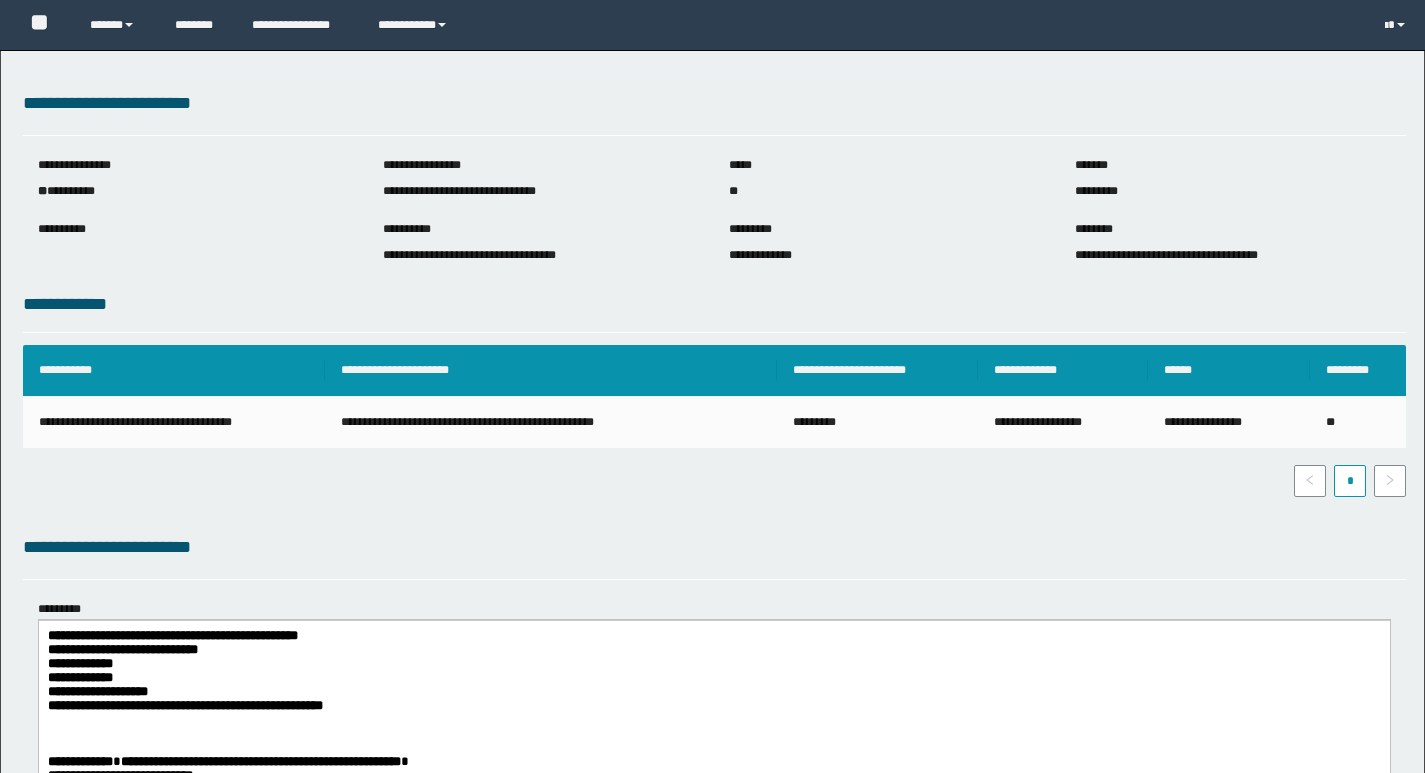 scroll, scrollTop: 0, scrollLeft: 0, axis: both 